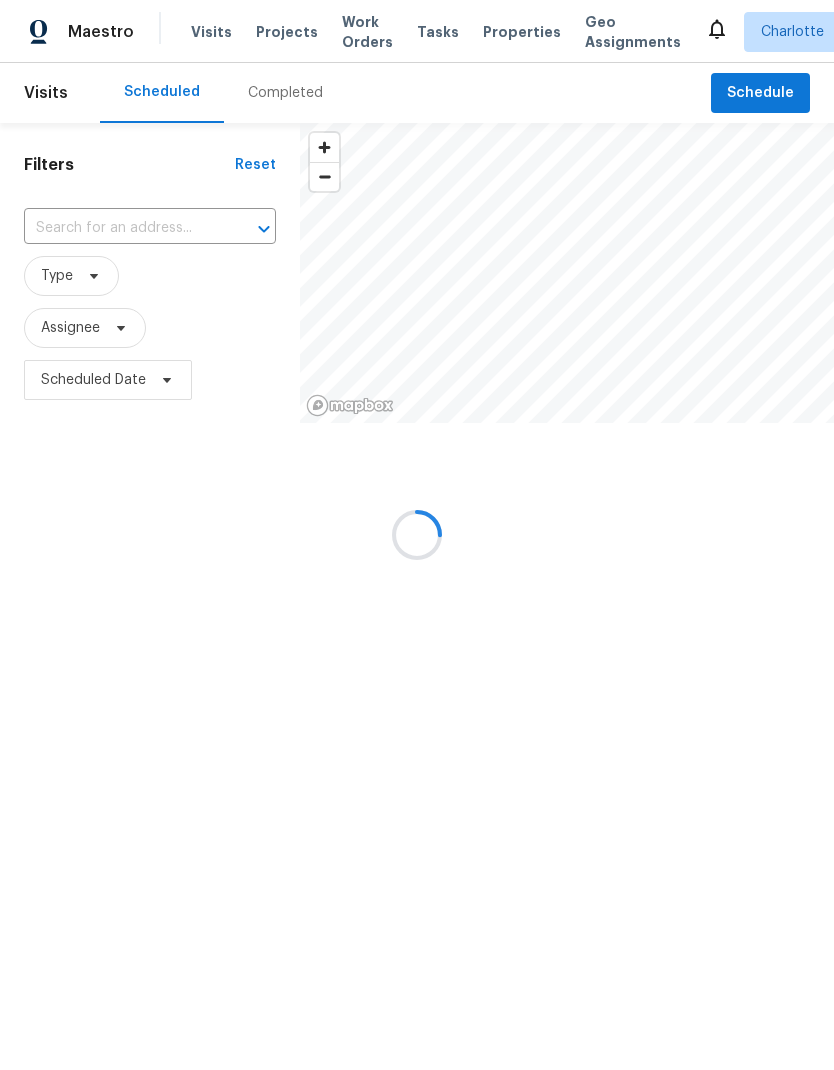 scroll, scrollTop: 0, scrollLeft: 0, axis: both 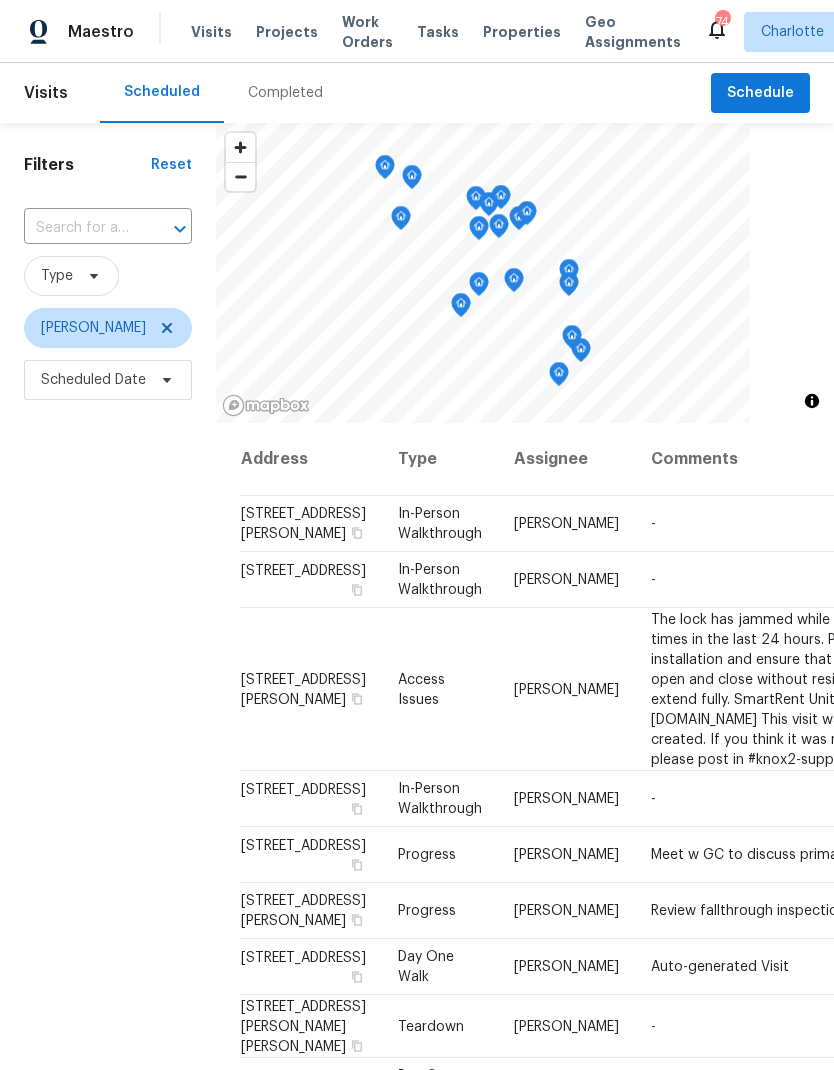 click on "Projects" at bounding box center [287, 32] 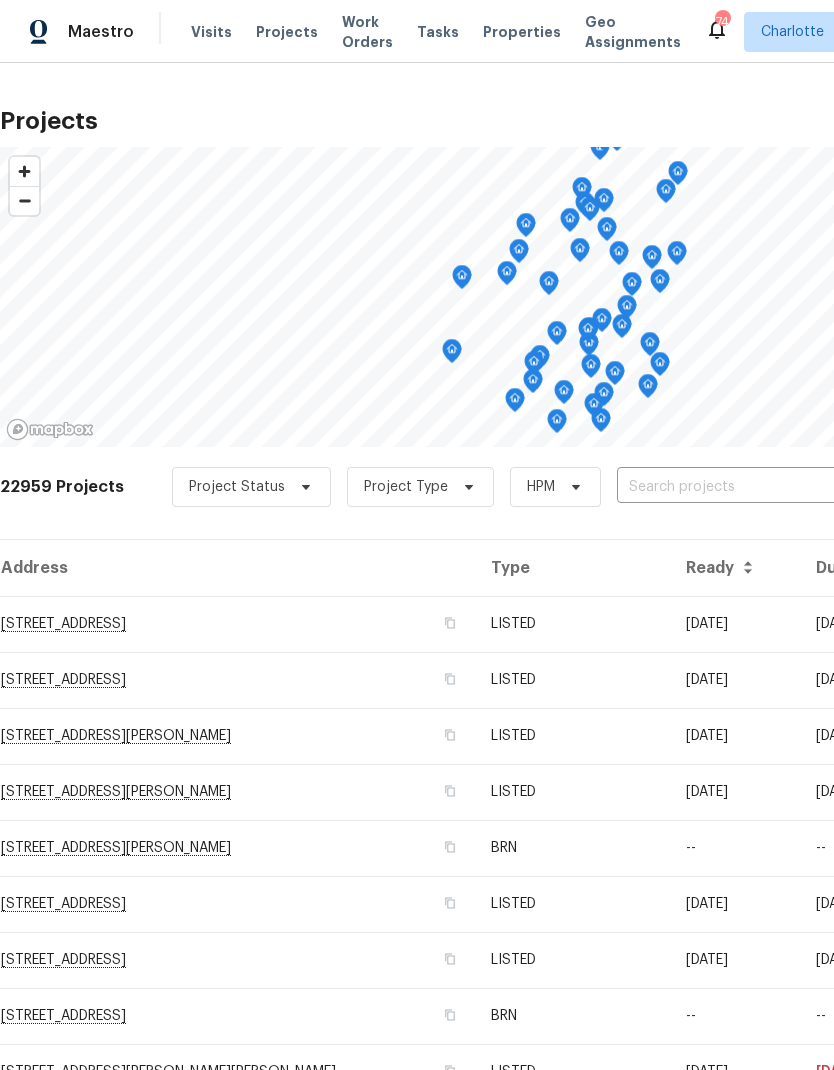 click at bounding box center [731, 487] 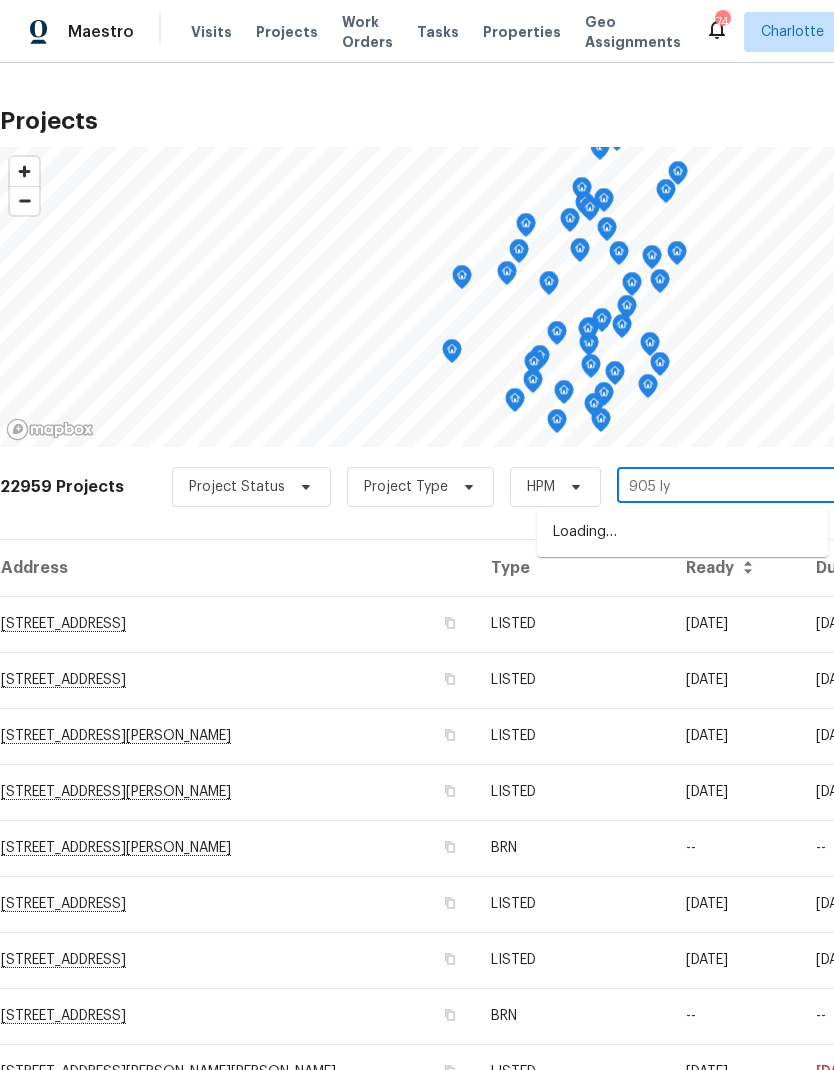 type on "905 [PERSON_NAME]" 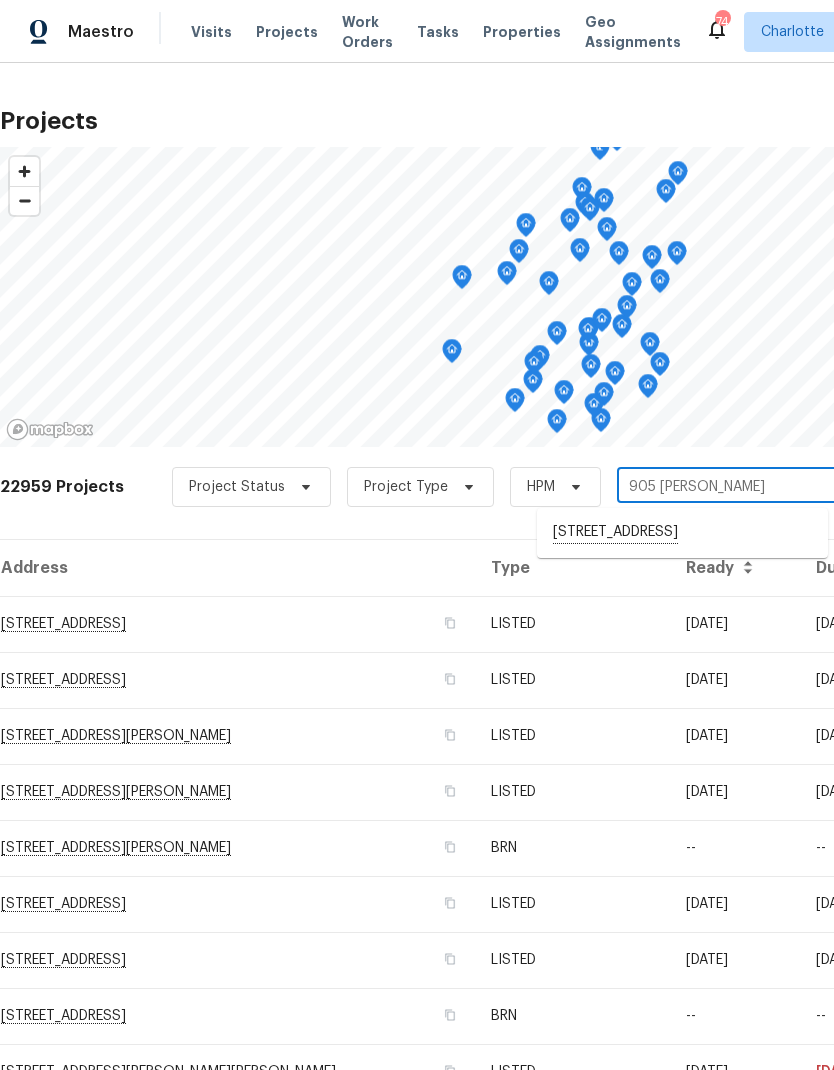 click on "[STREET_ADDRESS]" at bounding box center (682, 533) 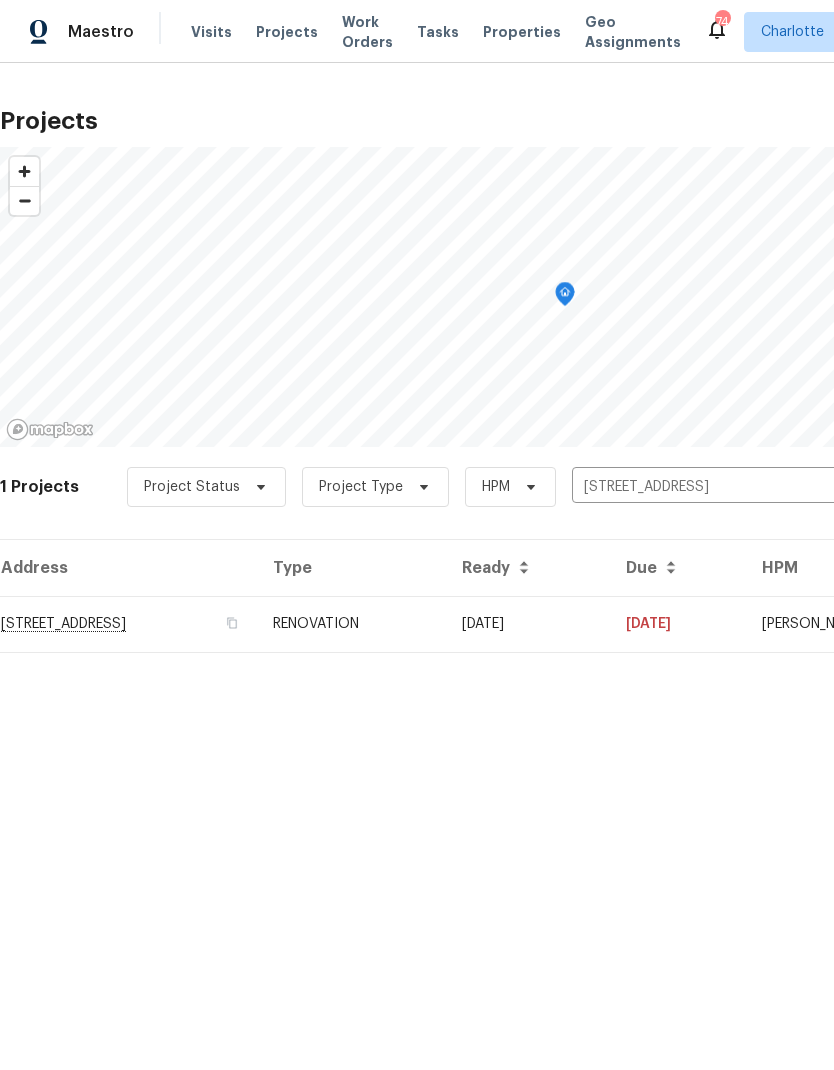 click on "[STREET_ADDRESS]" at bounding box center [128, 624] 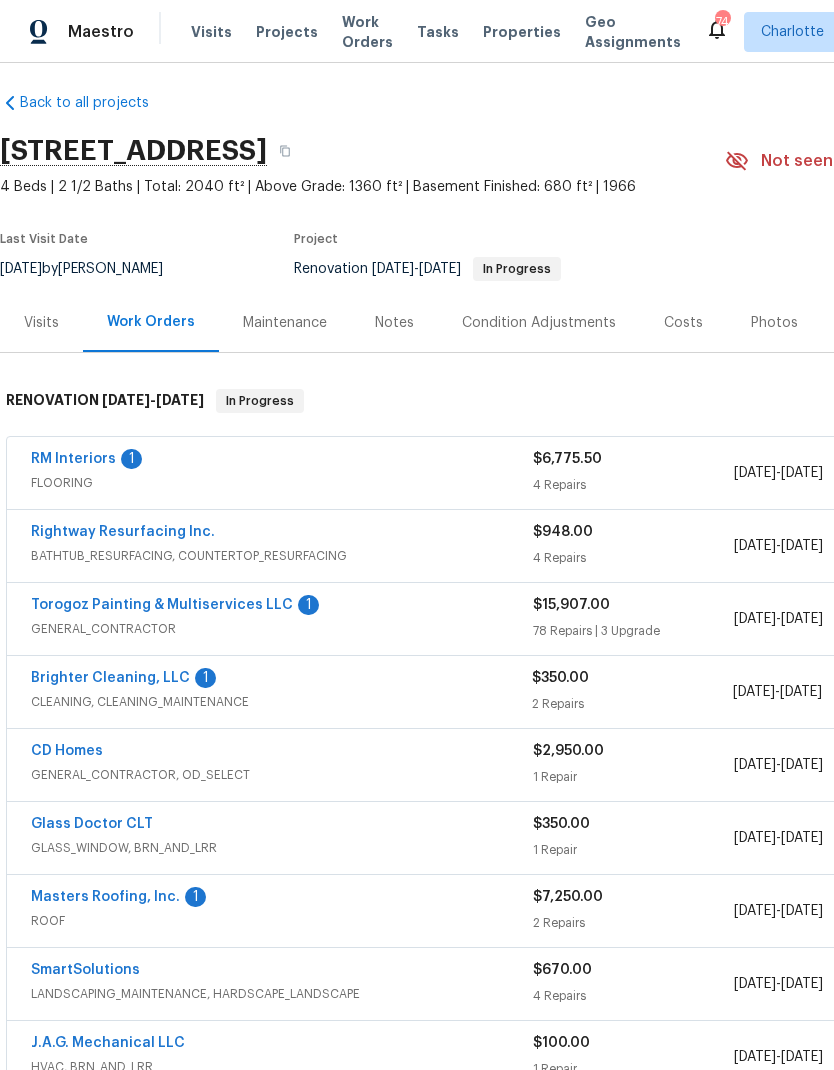scroll, scrollTop: 11, scrollLeft: 0, axis: vertical 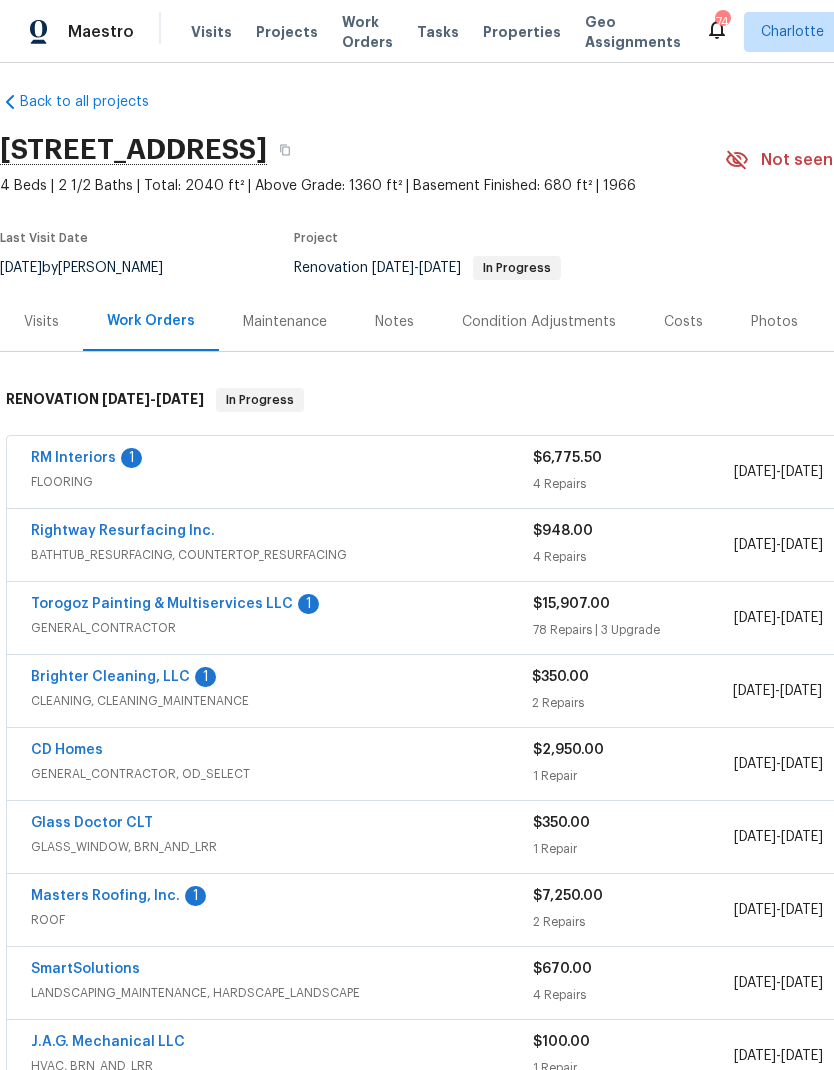 click on "RM Interiors 1" at bounding box center (282, 460) 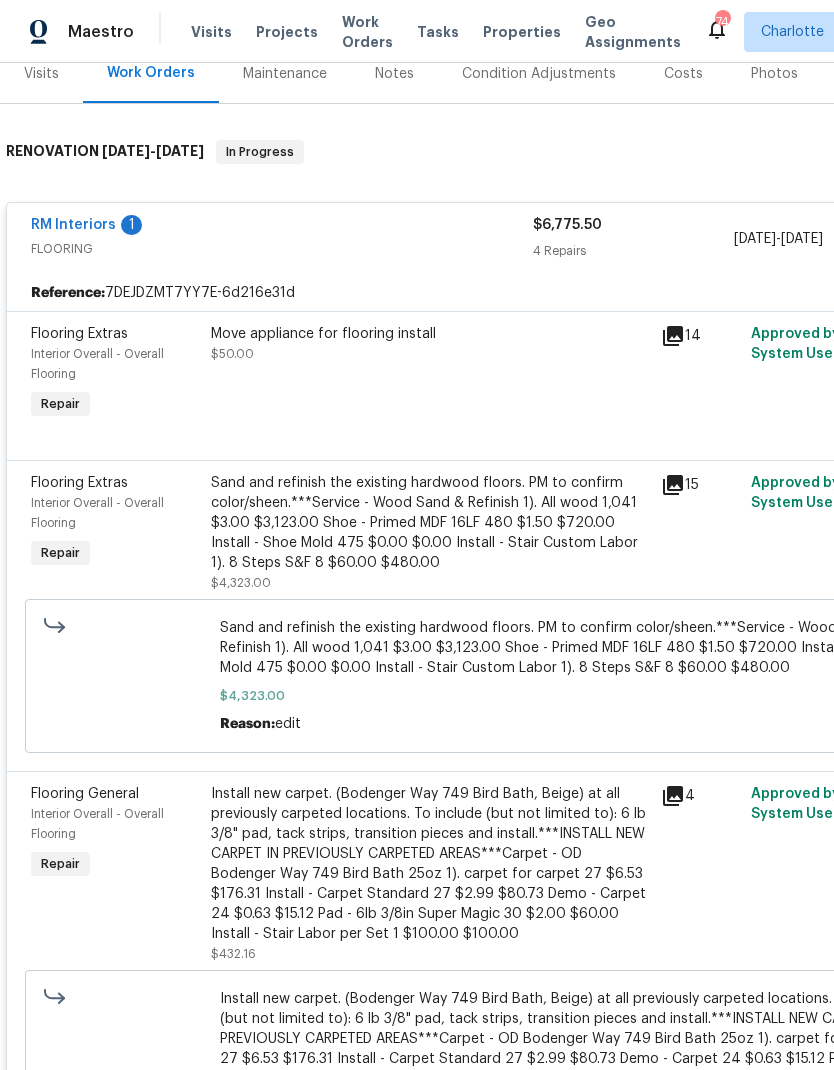 scroll, scrollTop: 271, scrollLeft: 0, axis: vertical 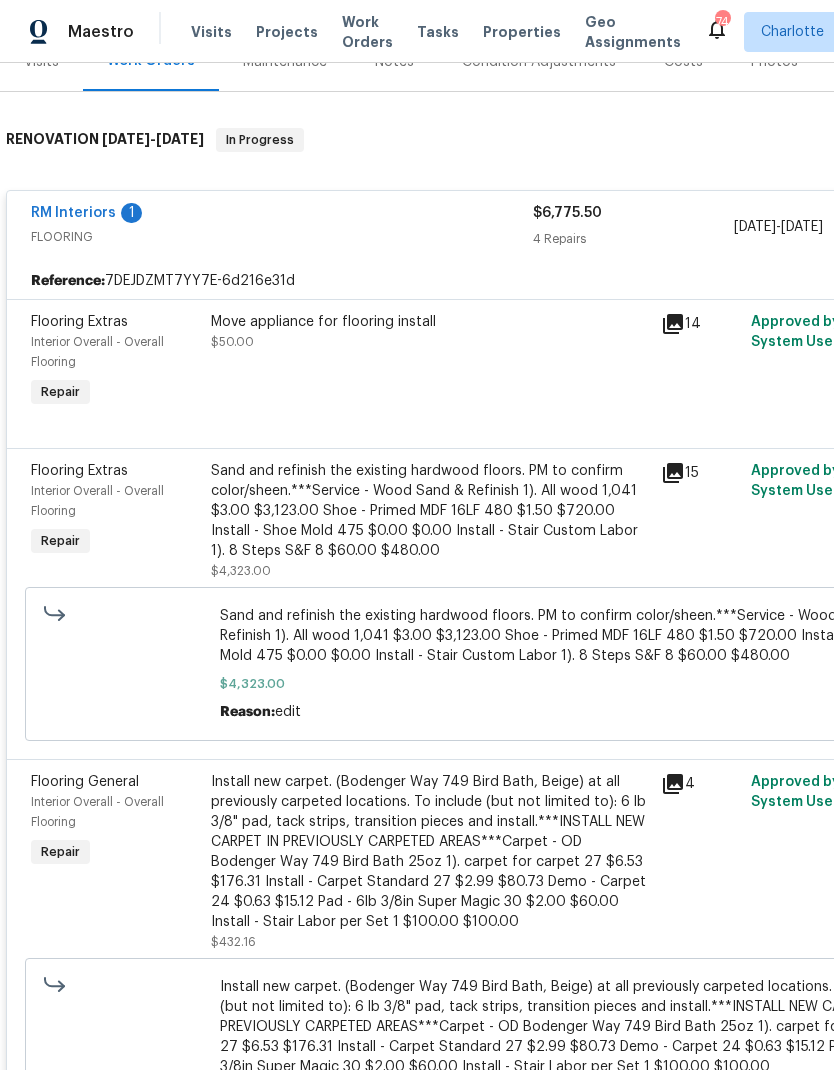 click on "Move appliance for flooring install $50.00" at bounding box center [430, 362] 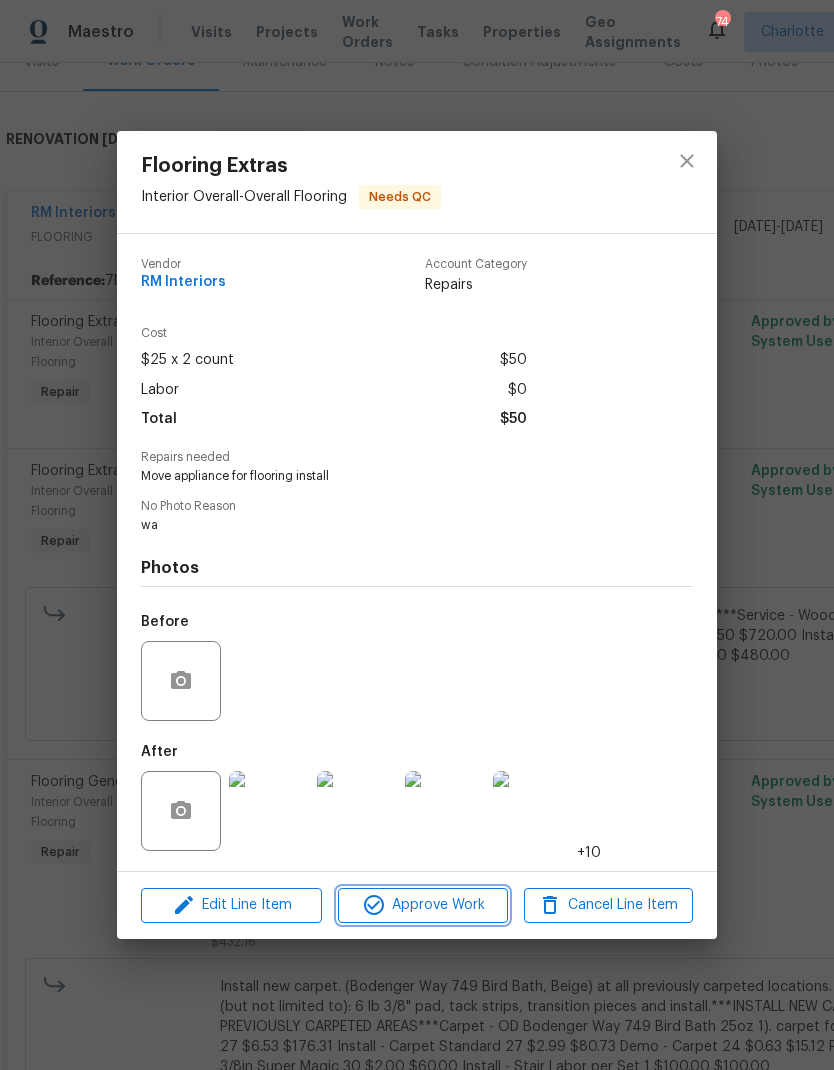 click on "Approve Work" at bounding box center (422, 905) 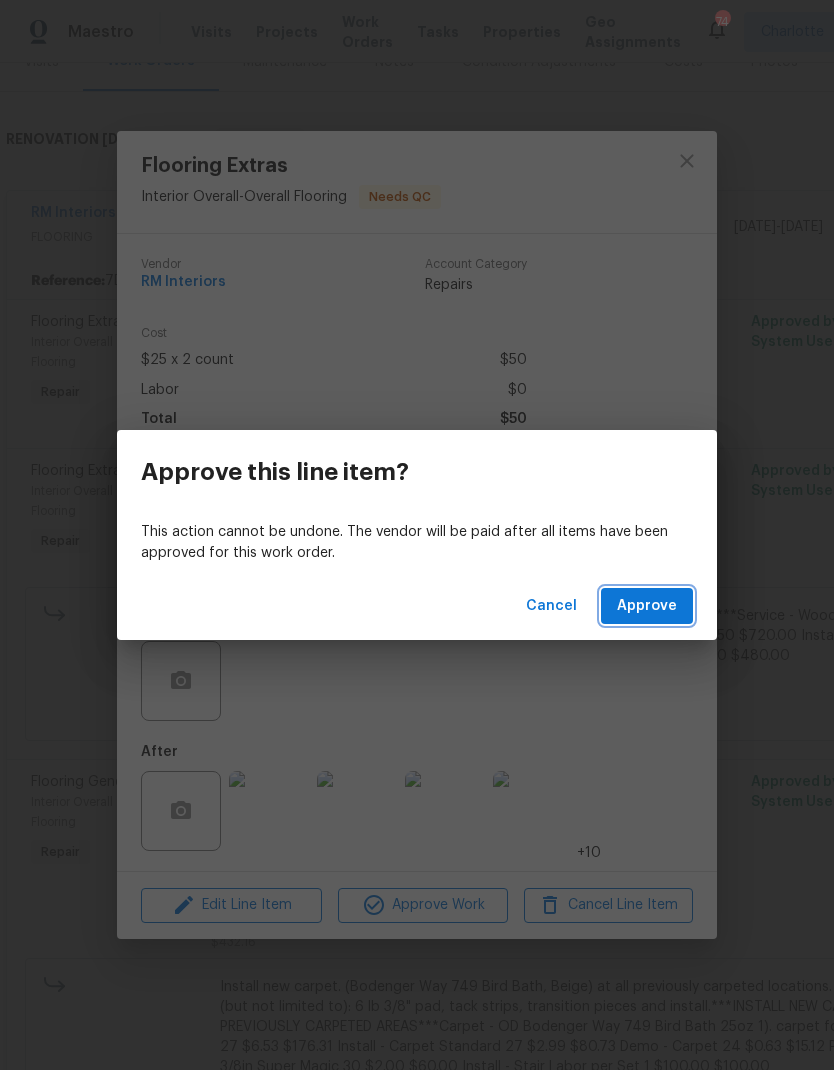 click on "Approve" at bounding box center (647, 606) 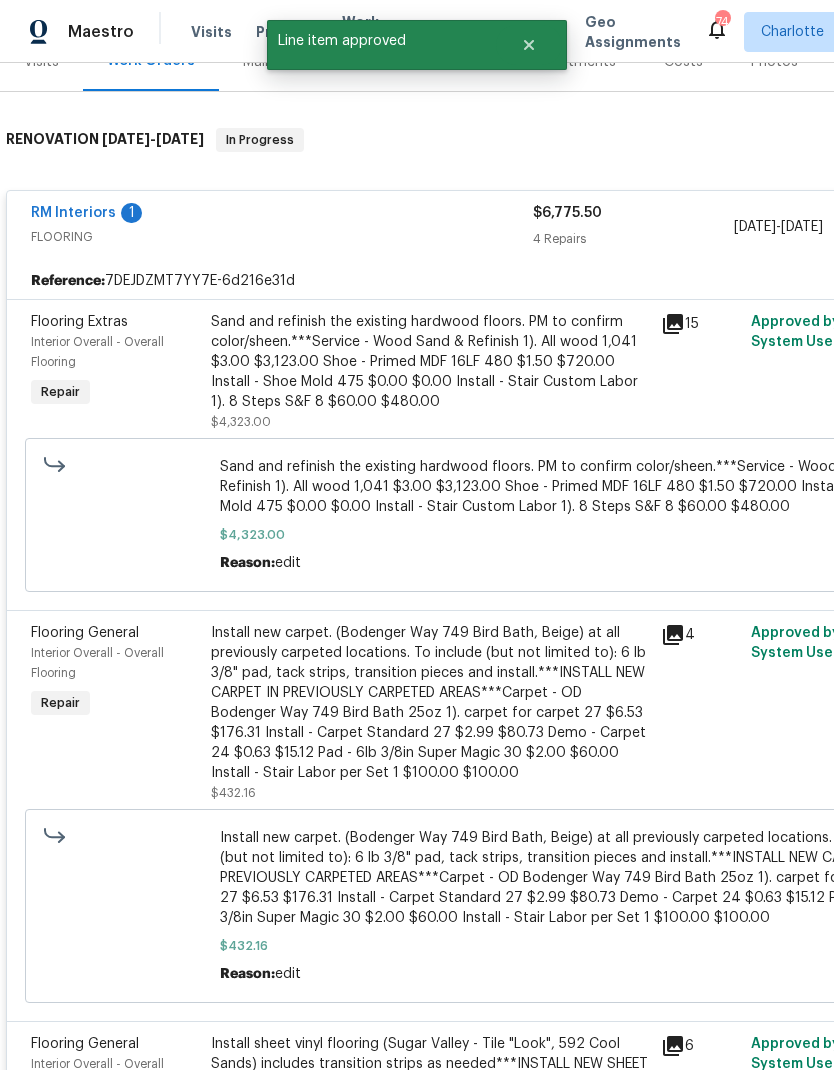 click on "Sand and refinish the existing hardwood floors. PM to confirm color/sheen.***Service - Wood Sand & Refinish 1). All wood 1,041 $3.00 $3,123.00
Shoe - Primed MDF 16LF 480 $1.50 $720.00
Install - Shoe Mold 475 $0.00 $0.00
Install - Stair Custom Labor 1). 8 Steps S&F 8 $60.00 $480.00" at bounding box center (430, 362) 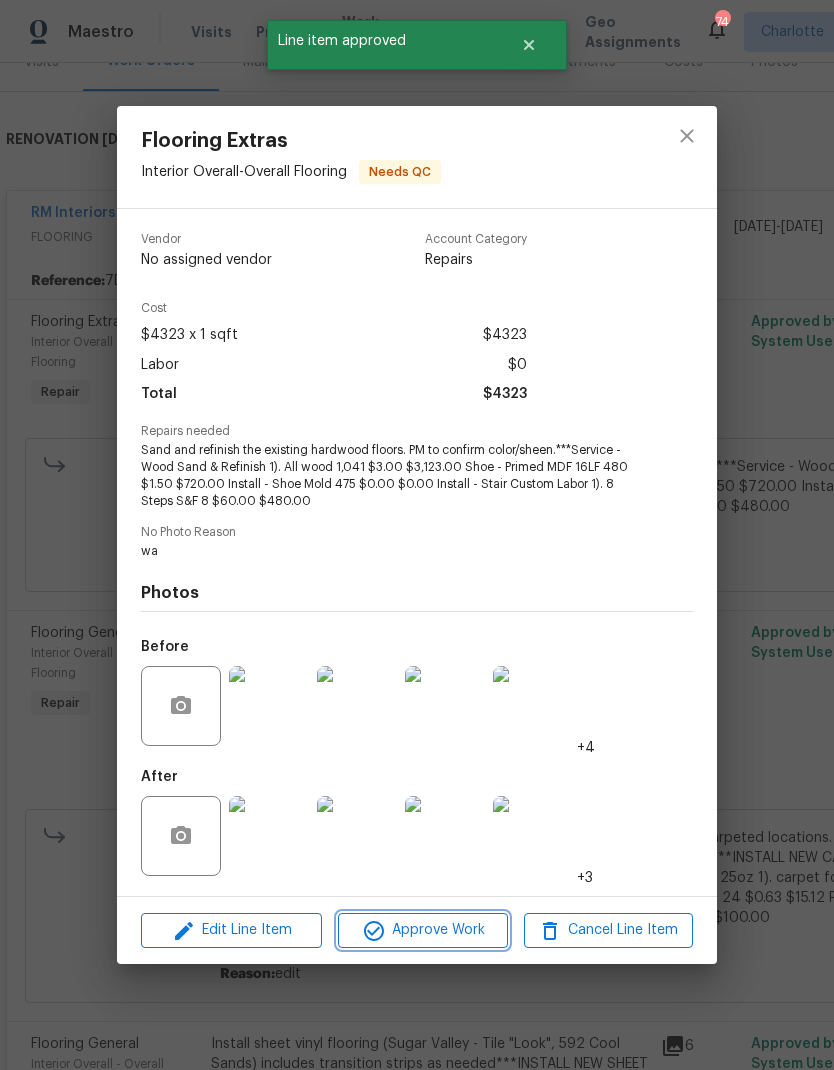 click on "Approve Work" at bounding box center [422, 930] 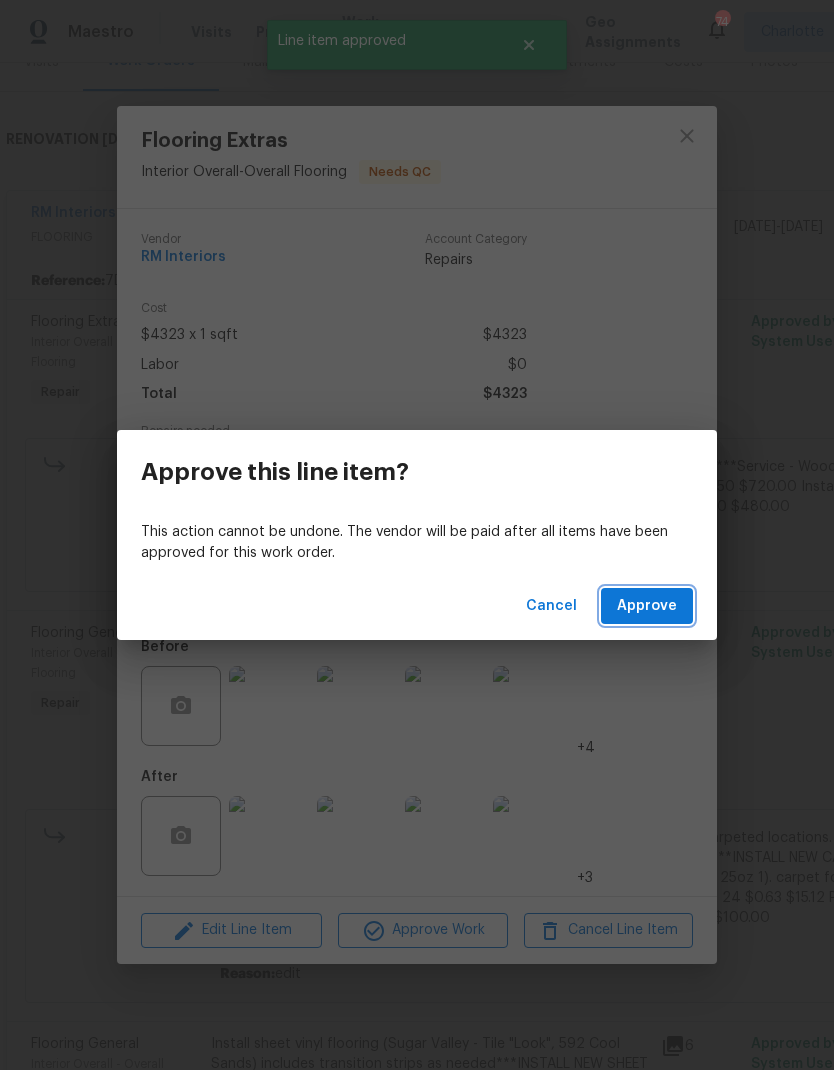 click on "Approve" at bounding box center [647, 606] 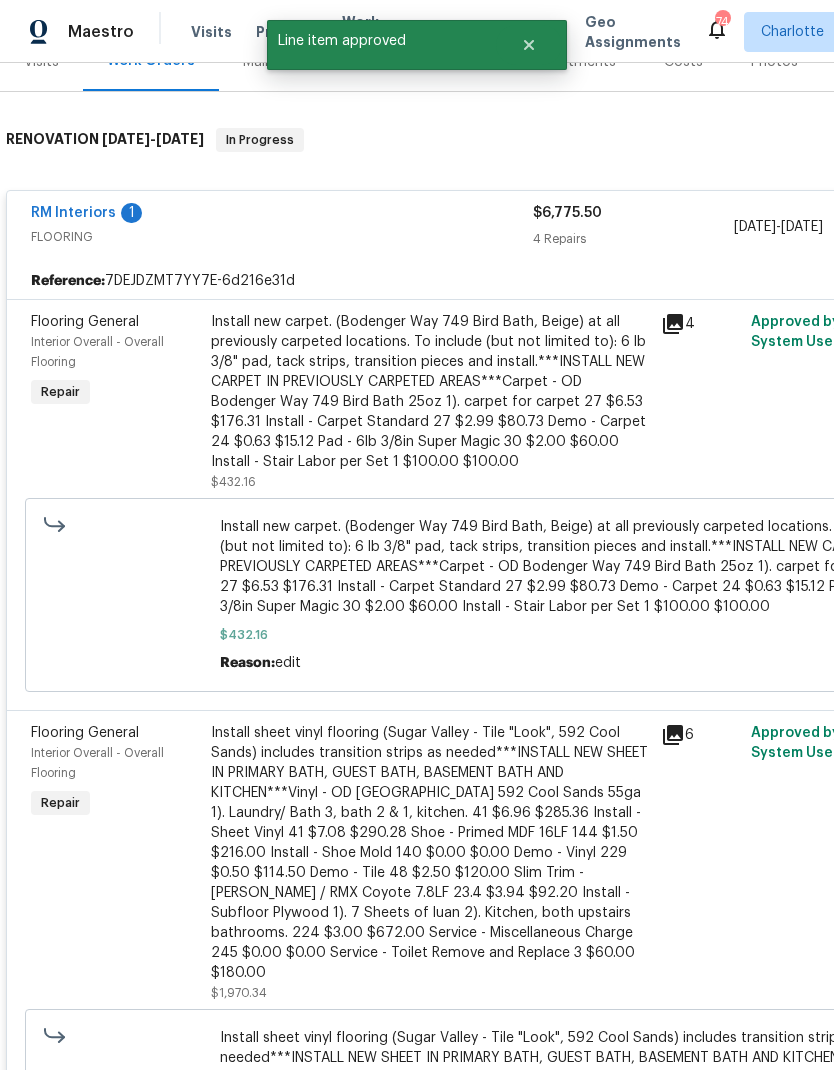 click on "Install new carpet. (Bodenger Way 749 Bird Bath, Beige) at all previously carpeted locations. To include (but not limited to): 6 lb 3/8" pad, tack strips, transition pieces and install.***INSTALL NEW CARPET IN PREVIOUSLY CARPETED AREAS***Carpet - OD Bodenger Way 749 Bird
Bath 25oz
1). carpet for carpet 27 $6.53 $176.31
Install - Carpet Standard 27 $2.99 $80.73
Demo - Carpet 24 $0.63 $15.12
Pad - 6lb 3/8in Super Magic 30 $2.00 $60.00
Install - Stair Labor per Set 1 $100.00 $100.00" at bounding box center (430, 392) 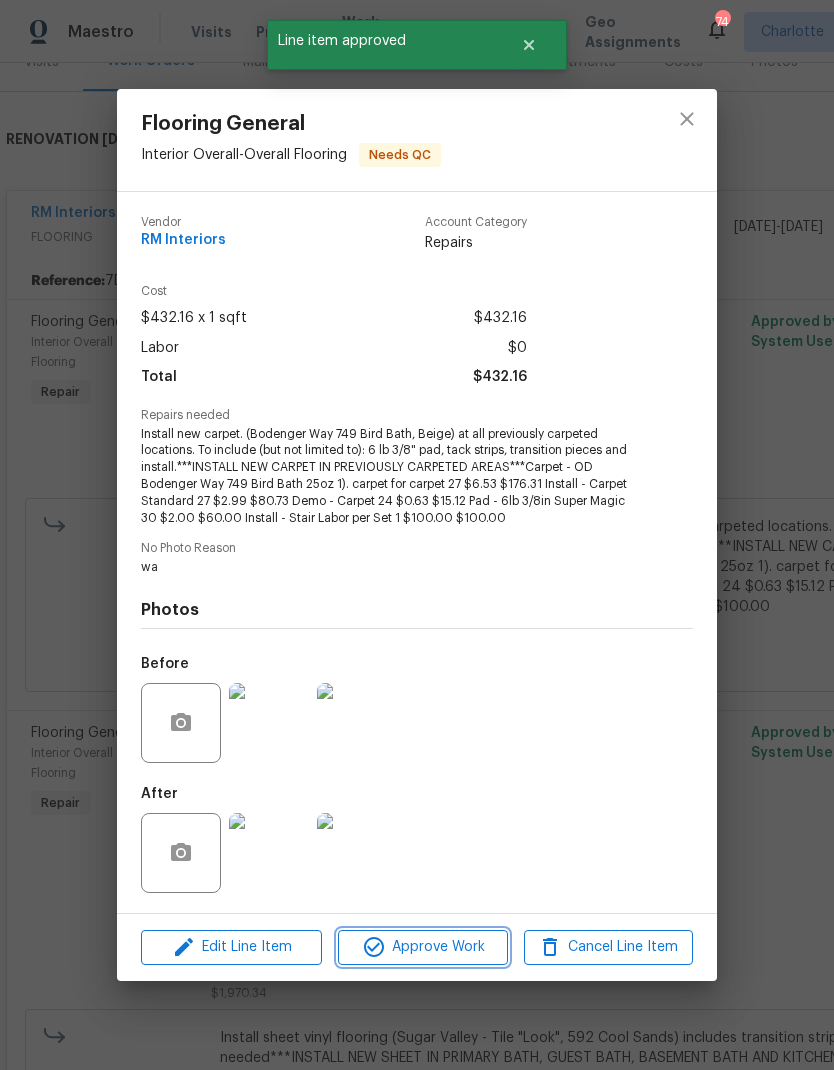 click on "Approve Work" at bounding box center (422, 947) 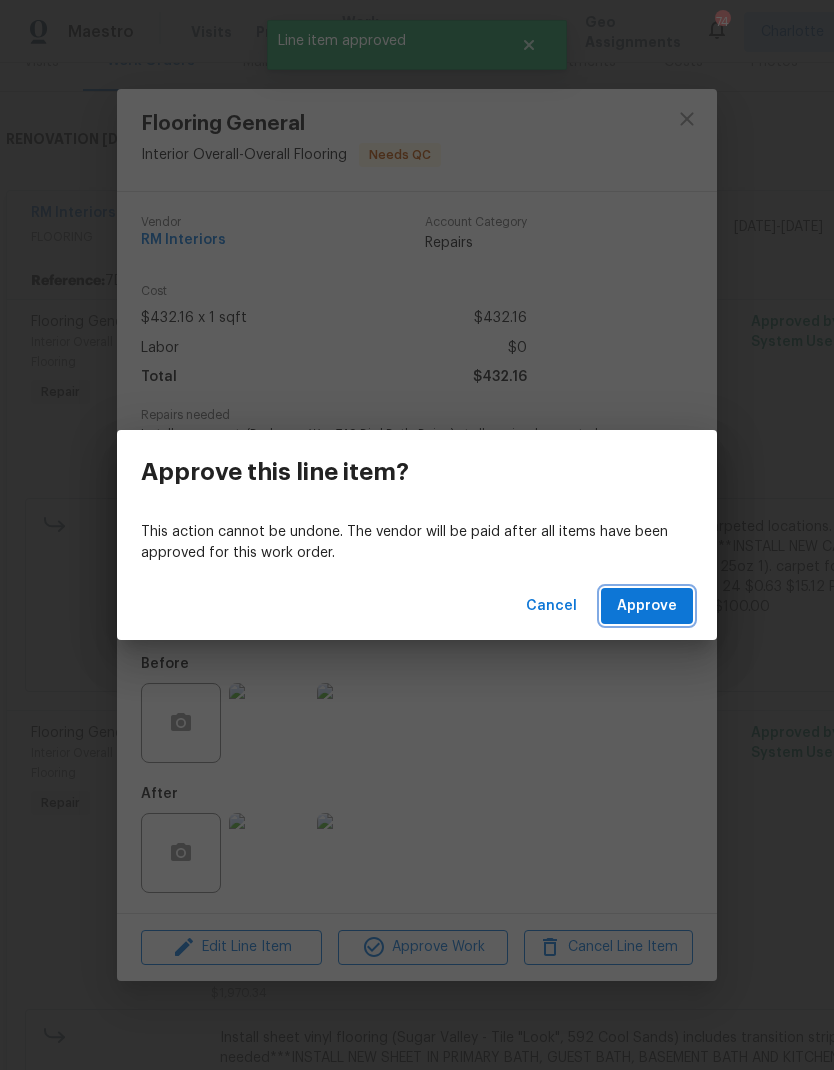 click on "Approve" at bounding box center [647, 606] 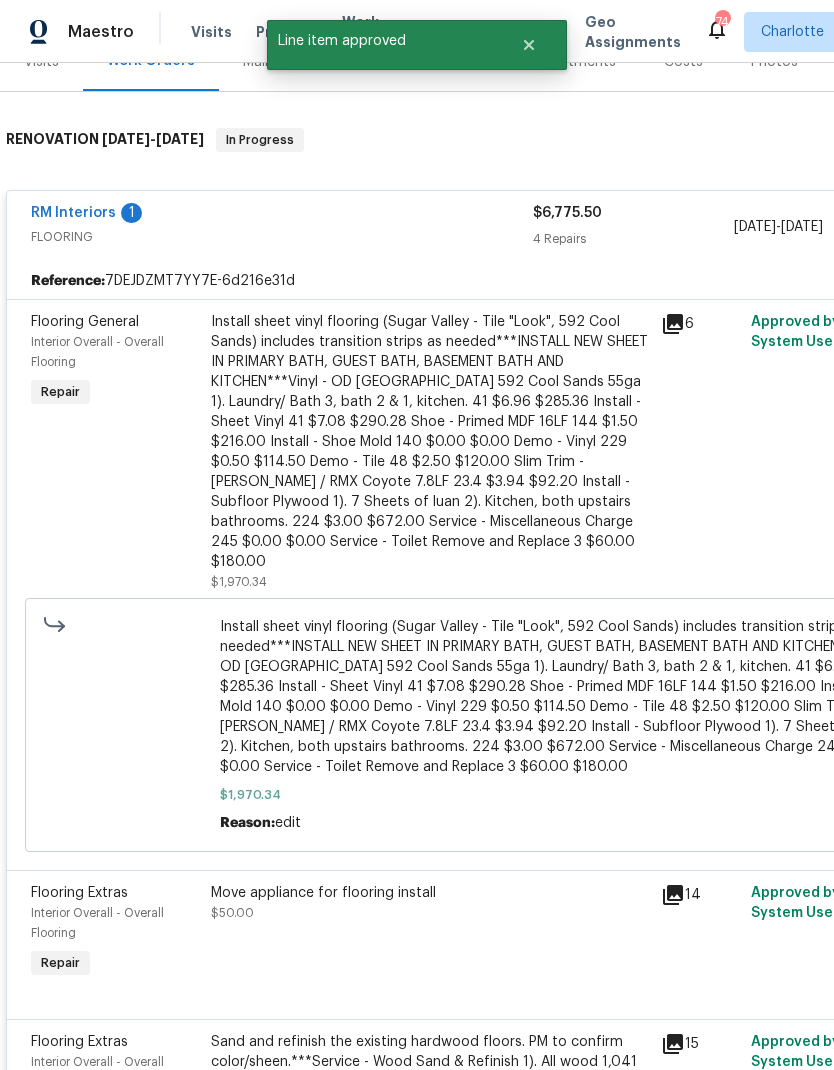 click on "Install sheet vinyl flooring (Sugar Valley - Tile "Look", 592 Cool Sands) includes transition strips as needed***INSTALL NEW SHEET IN PRIMARY BATH, GUEST BATH, BASEMENT BATH AND KITCHEN***Vinyl - OD [GEOGRAPHIC_DATA] 592 Cool
Sands 55ga
1). Laundry/ Bath 3, bath 2 & 1,
kitchen. 41 $6.96 $285.36
Install - Sheet Vinyl 41 $7.08 $290.28
Shoe - Primed MDF 16LF 144 $1.50 $216.00
Install - Shoe Mold 140 $0.00 $0.00
Demo - Vinyl 229 $0.50 $114.50
Demo - Tile 48 $2.50 $120.00
Slim Trim - [PERSON_NAME] / RMX
Coyote 7.8LF
23.4 $3.94 $92.20
Install - Subfloor Plywood 1). 7 Sheets of luan
2). Kitchen, both upstairs bathrooms. 224 $3.00 $672.00
Service - Miscellaneous Charge 245 $0.00 $0.00
Service - Toilet Remove and
Replace
3 $60.00 $180.00" at bounding box center [430, 442] 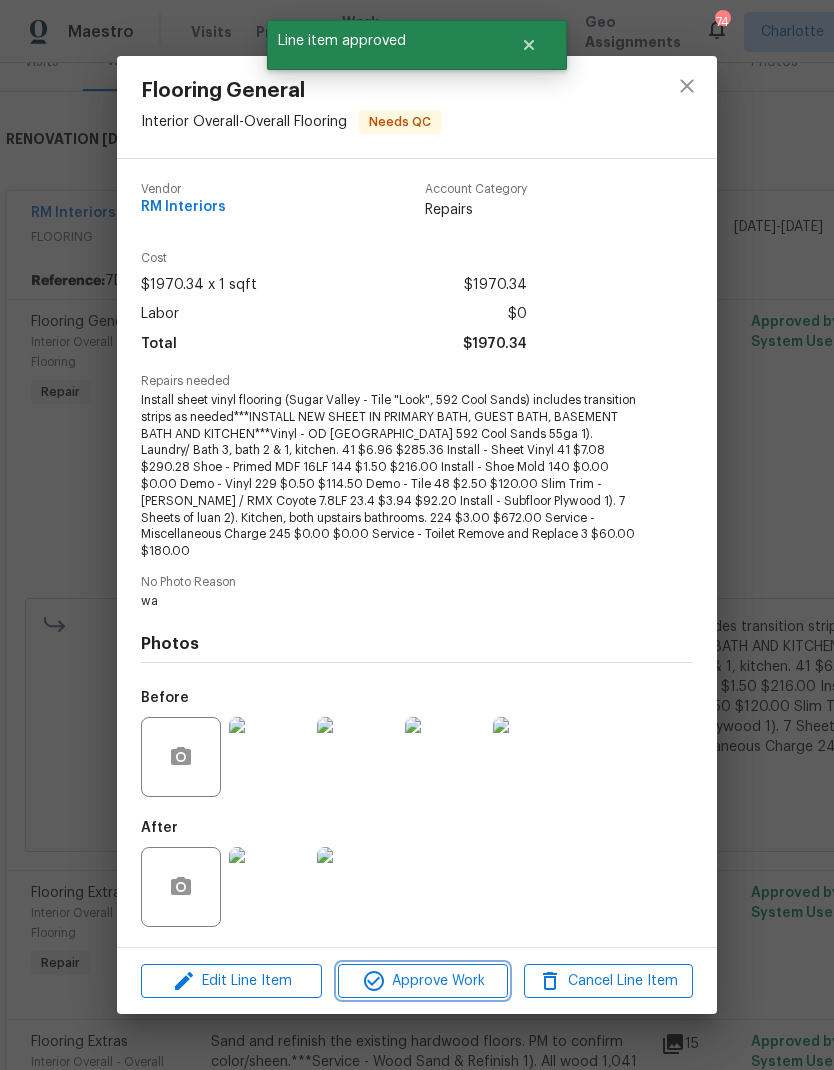 click on "Approve Work" at bounding box center [422, 981] 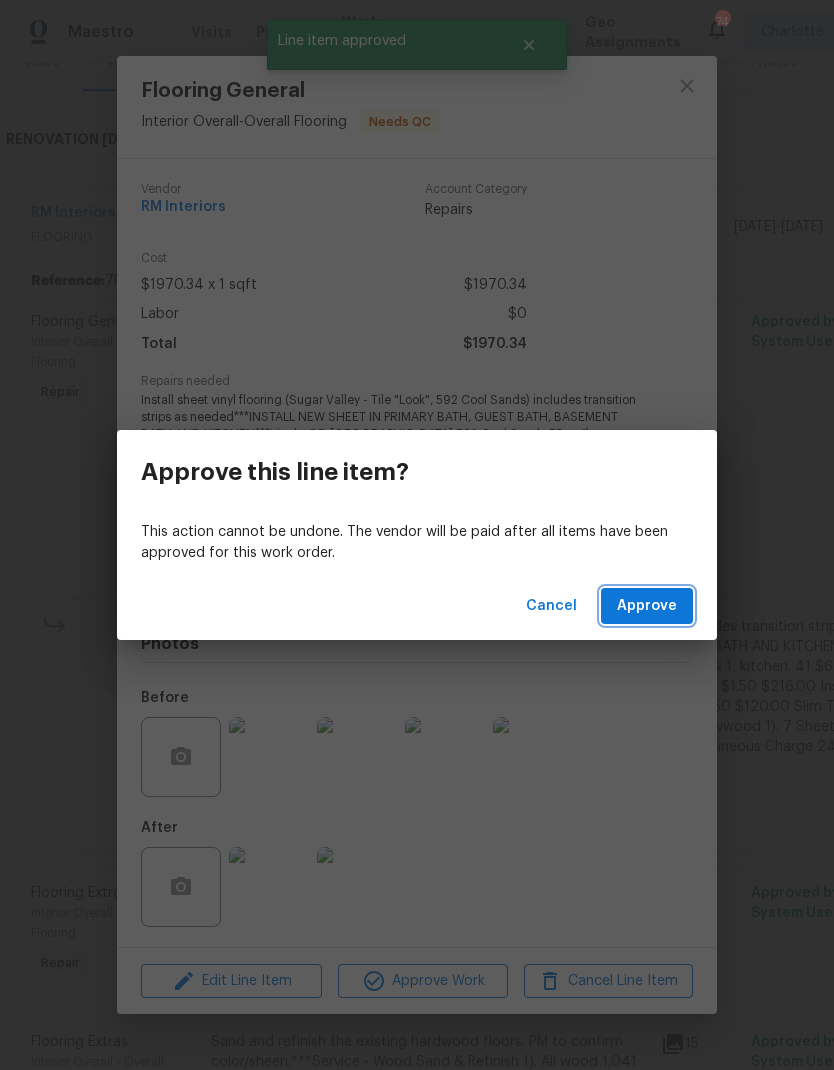 click on "Approve" at bounding box center [647, 606] 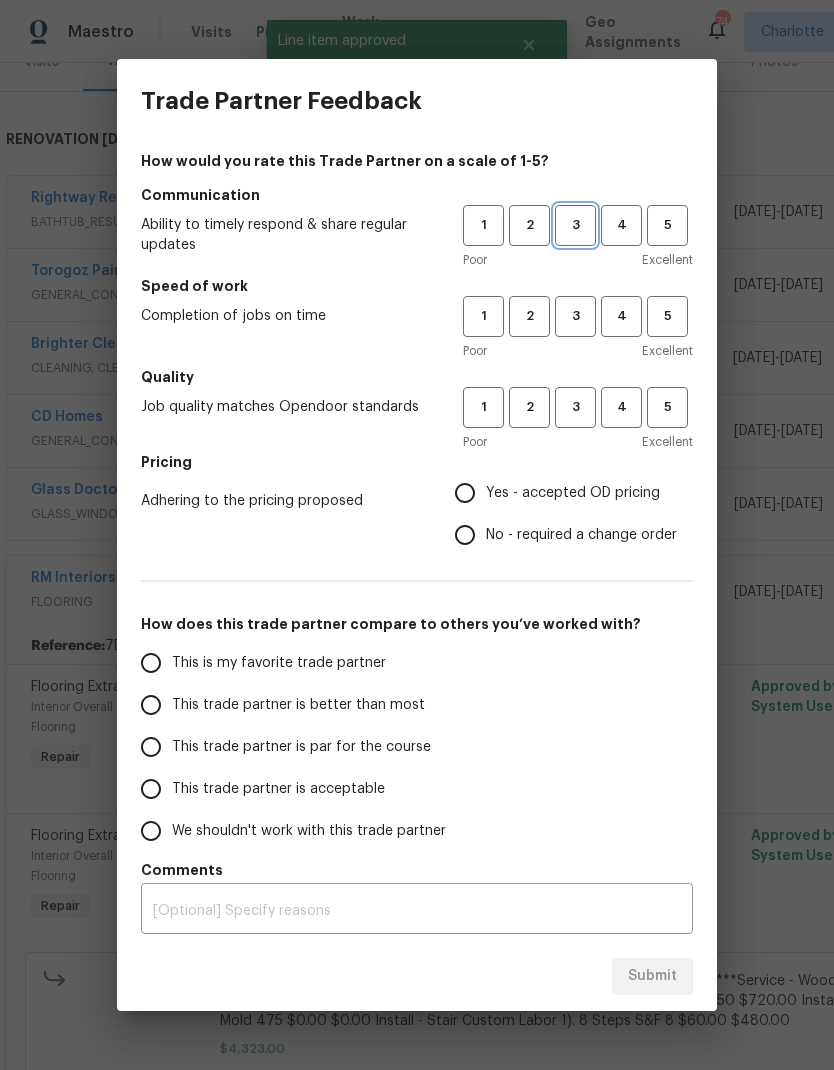 click on "3" at bounding box center (575, 225) 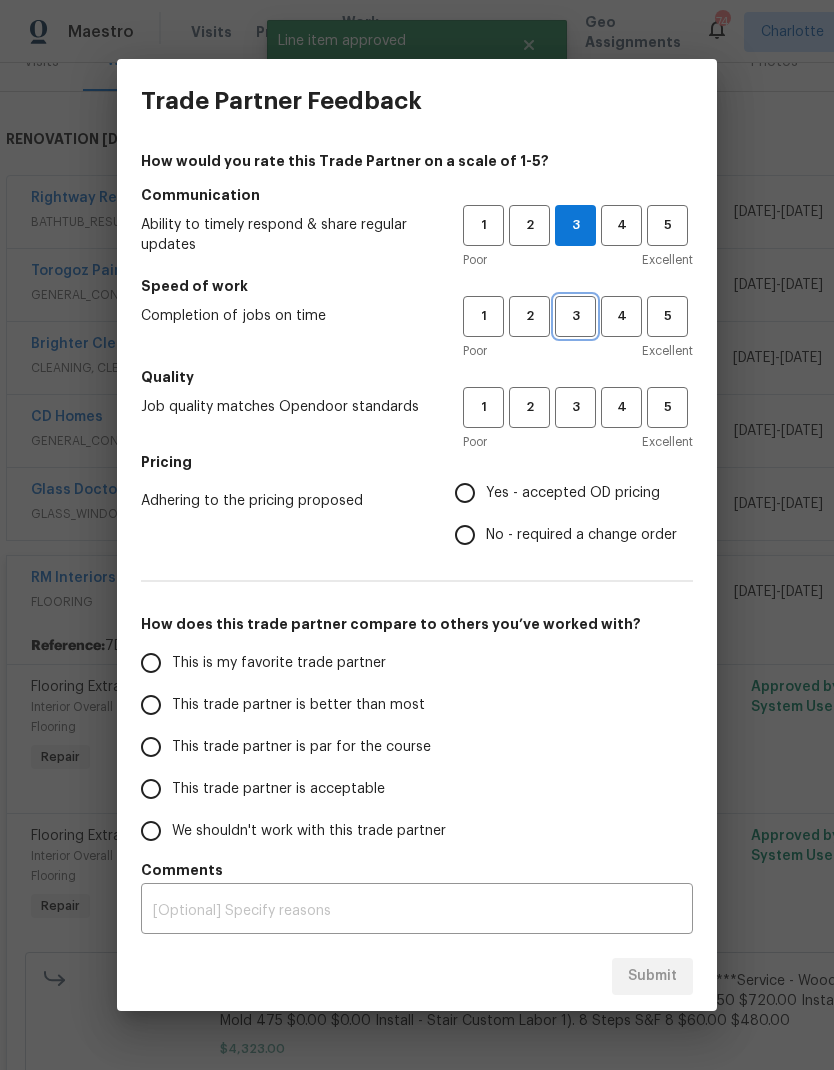 click on "3" at bounding box center (575, 316) 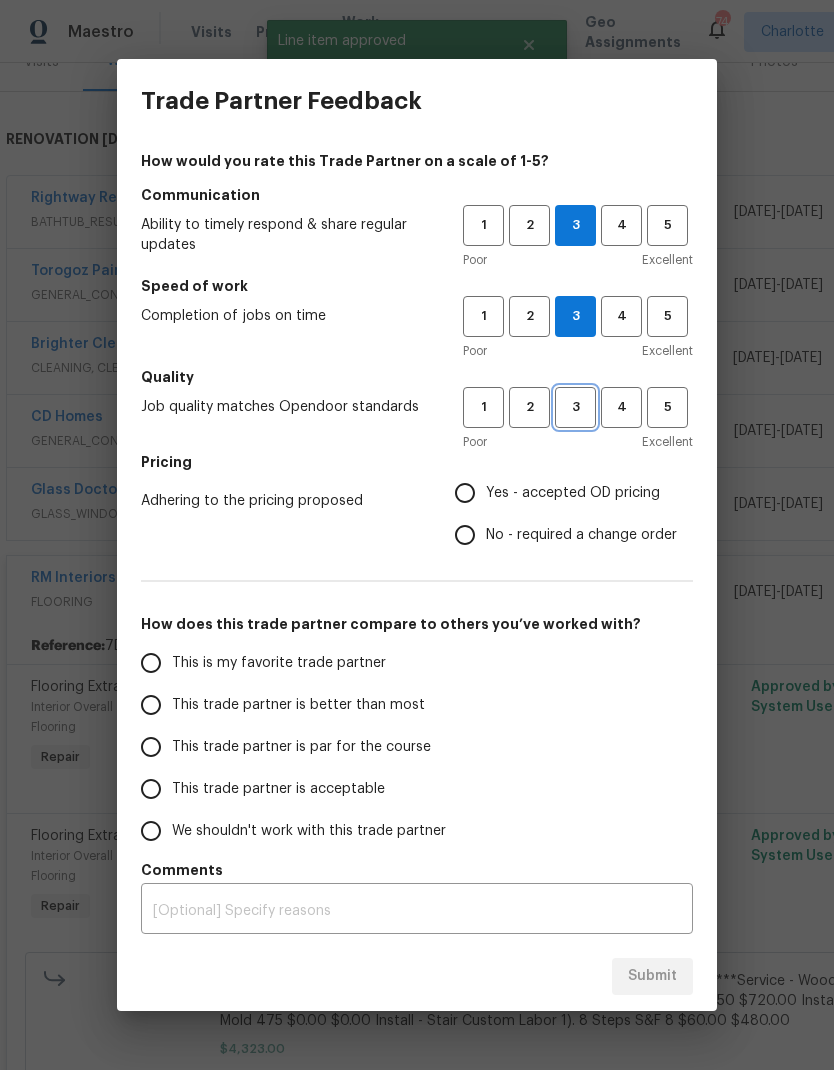 click on "3" at bounding box center (575, 407) 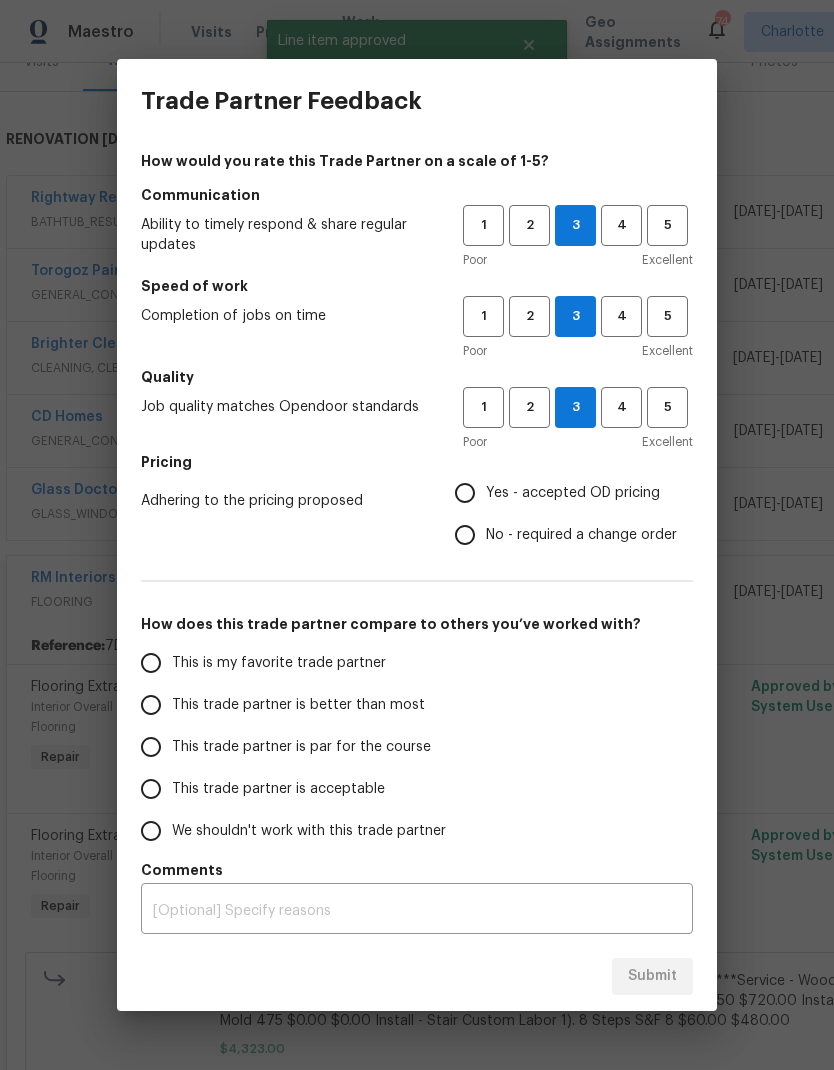 click on "Yes - accepted OD pricing" at bounding box center (465, 493) 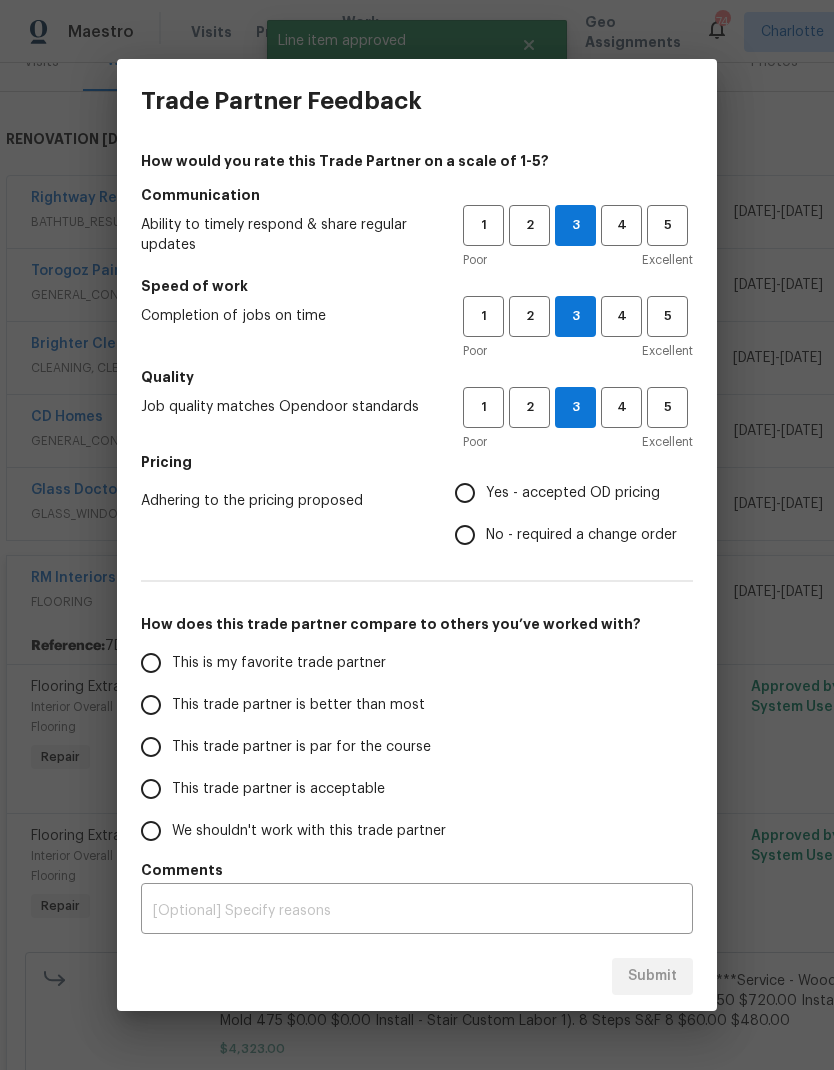 radio on "true" 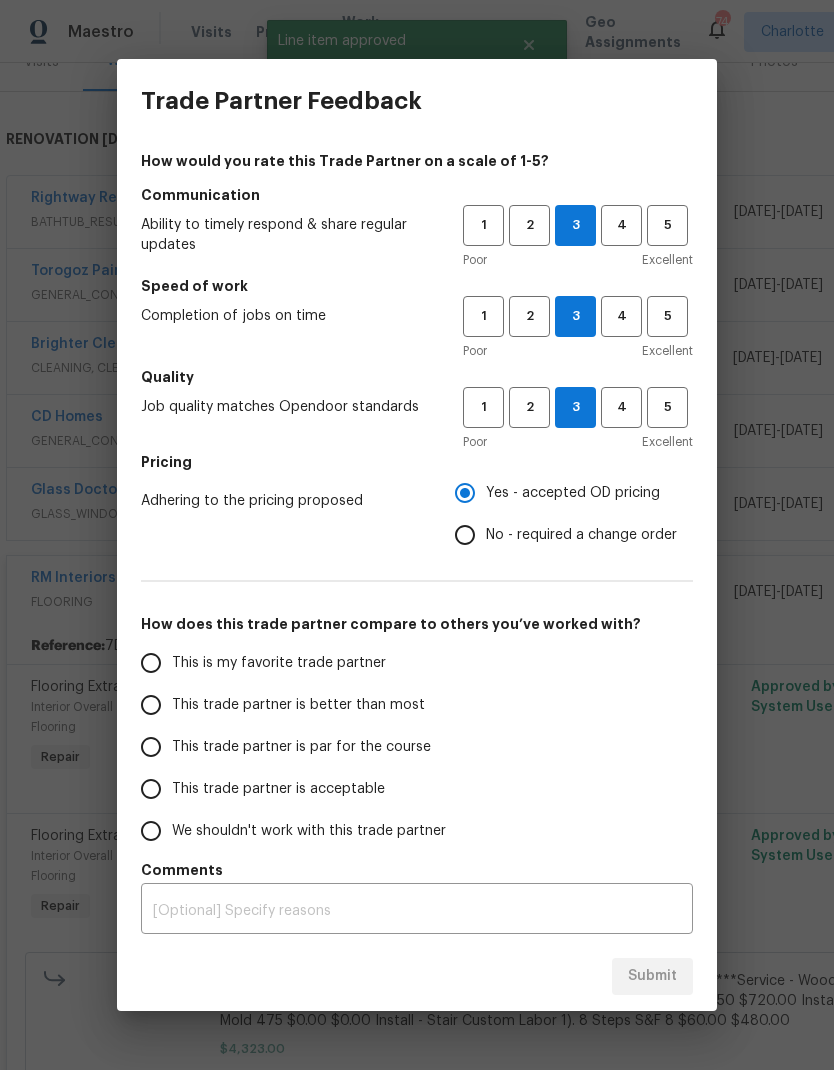 click on "This trade partner is better than most" at bounding box center [151, 705] 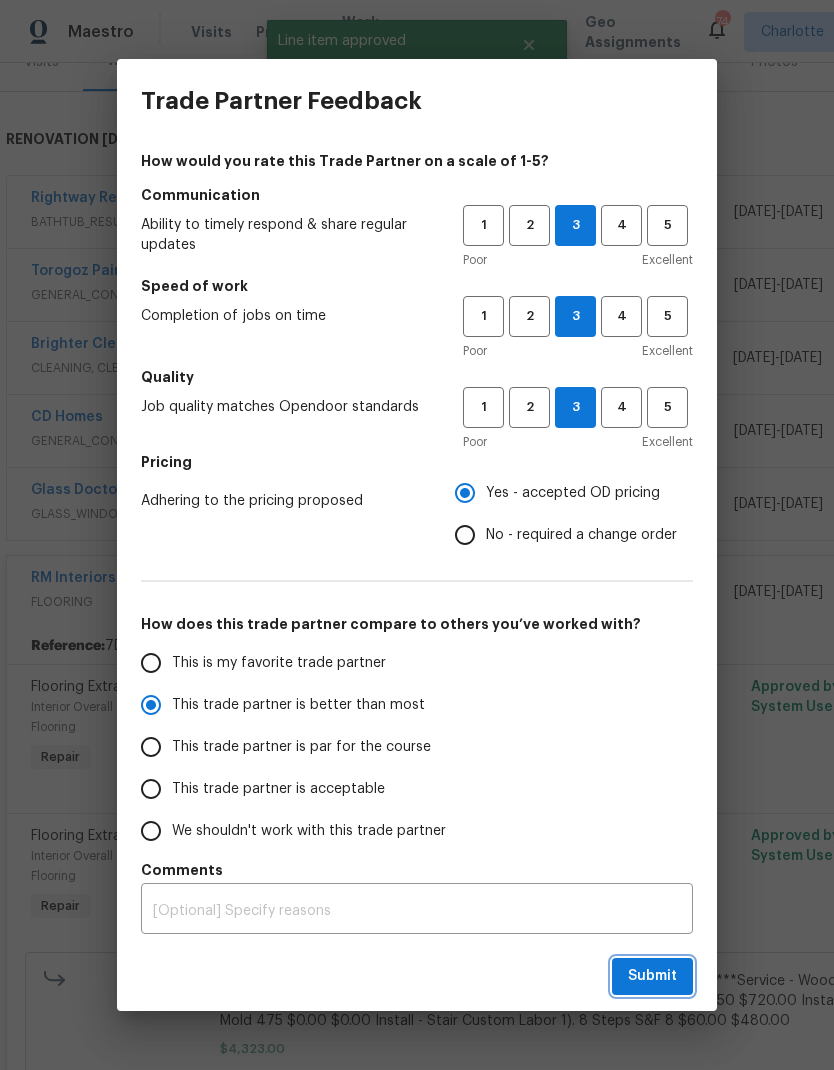 click on "Submit" at bounding box center (652, 976) 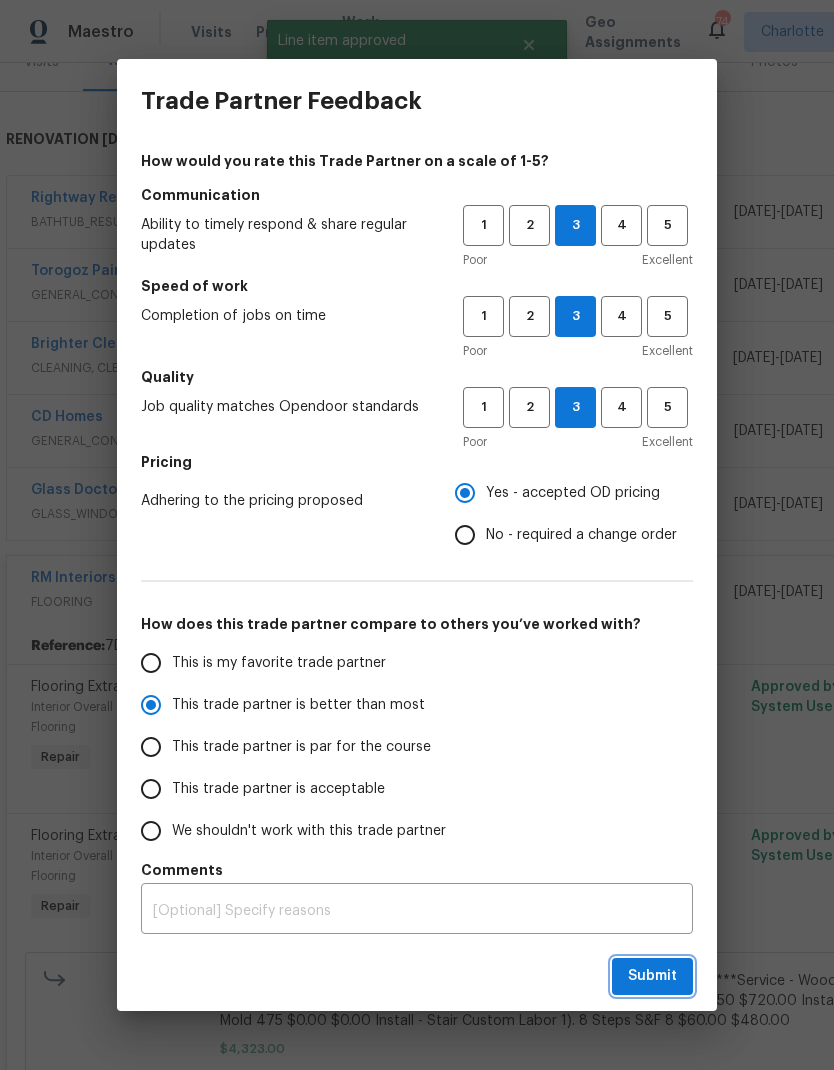 radio on "true" 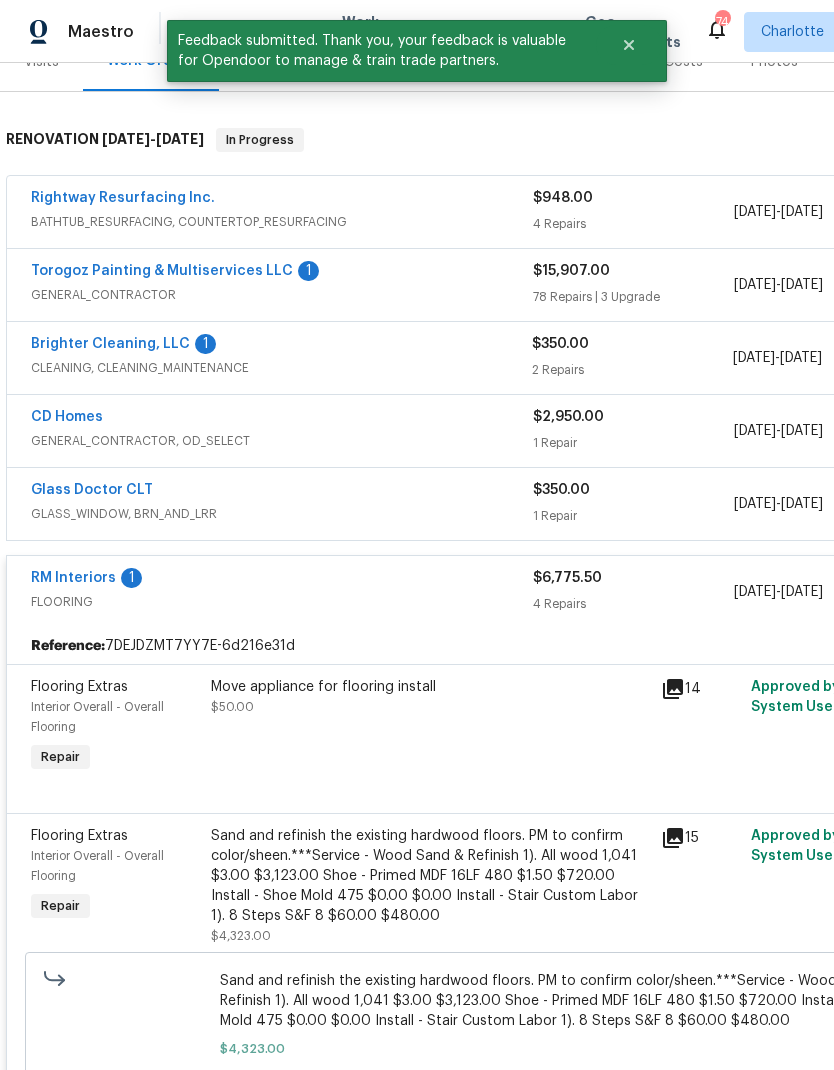 click on "Move appliance for flooring install $50.00" at bounding box center (430, 697) 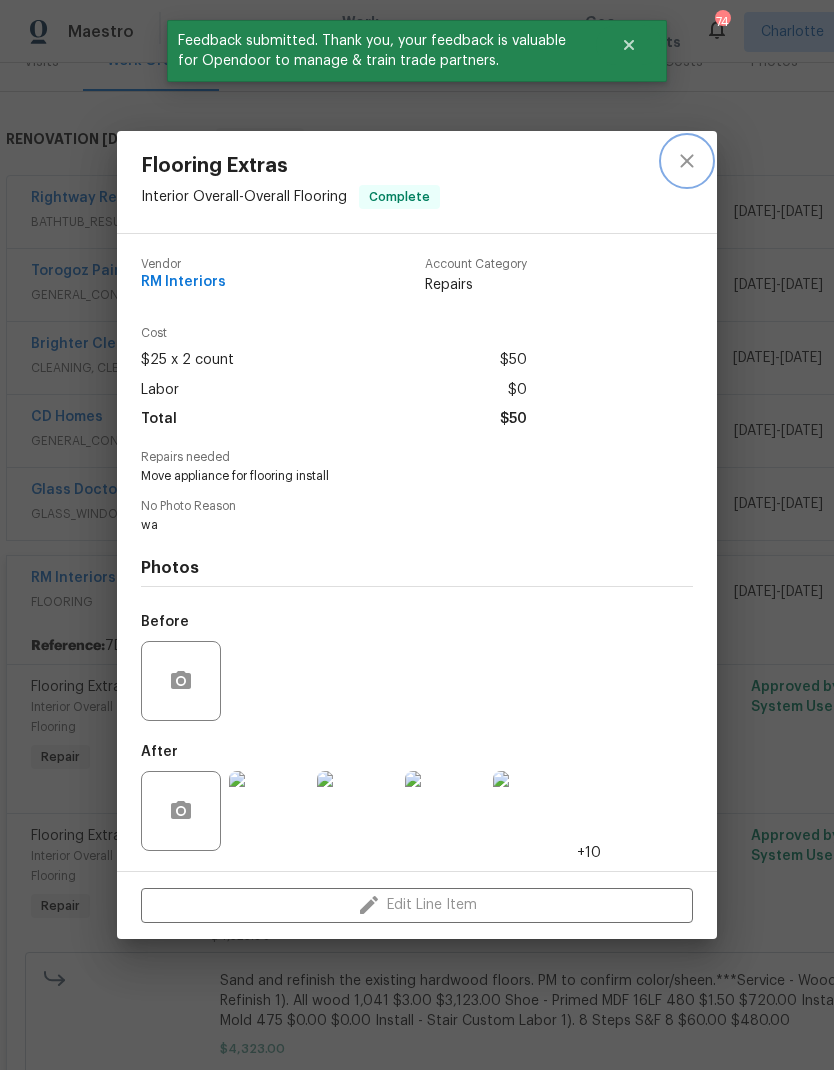 click at bounding box center (687, 161) 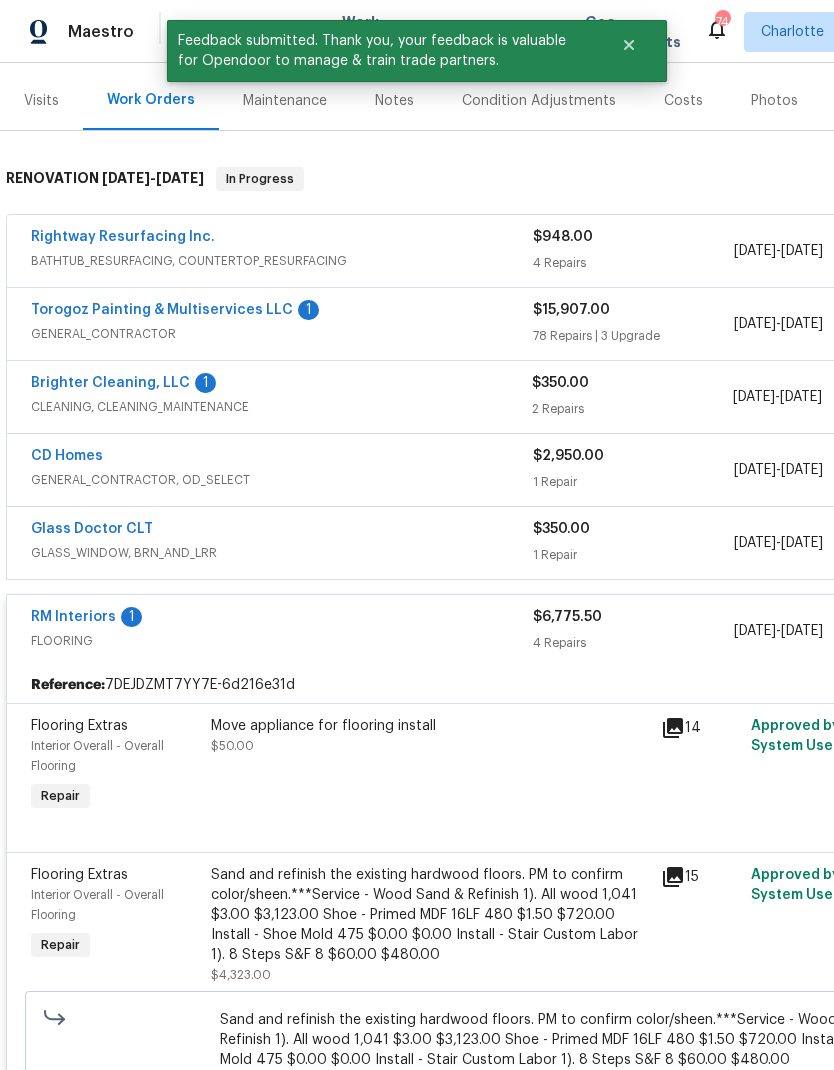 scroll, scrollTop: 232, scrollLeft: 0, axis: vertical 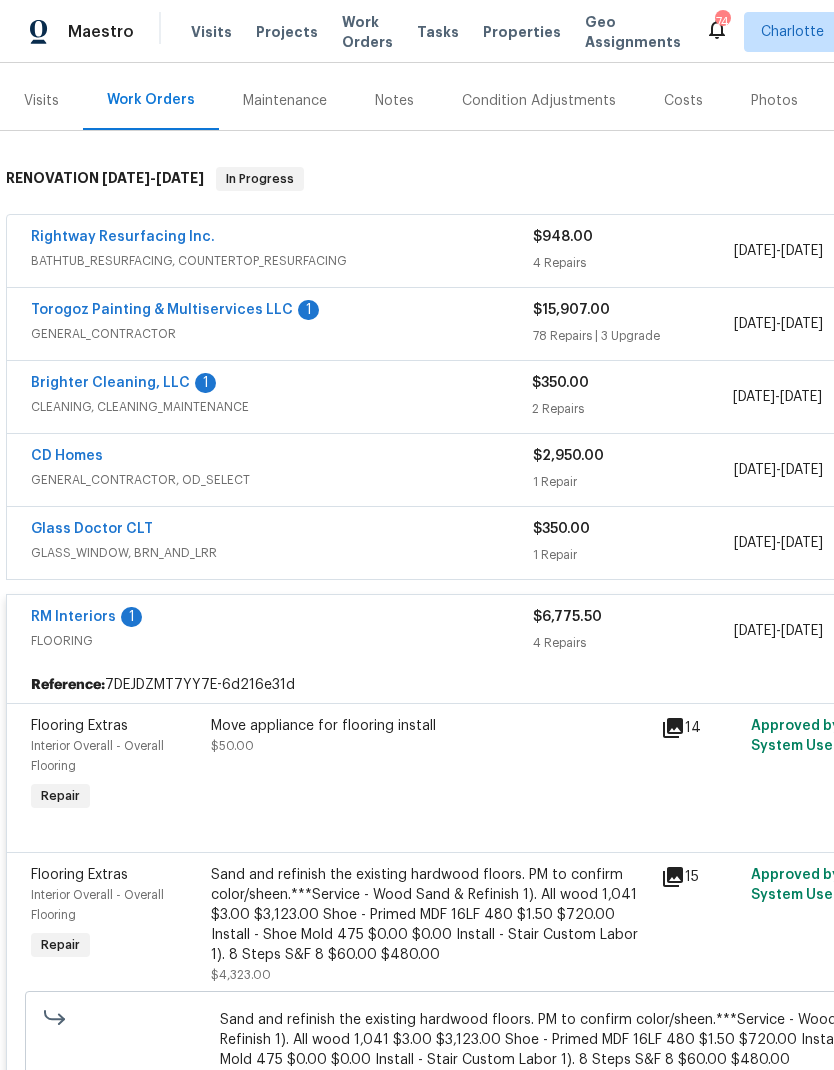 click on "$948.00" at bounding box center (563, 237) 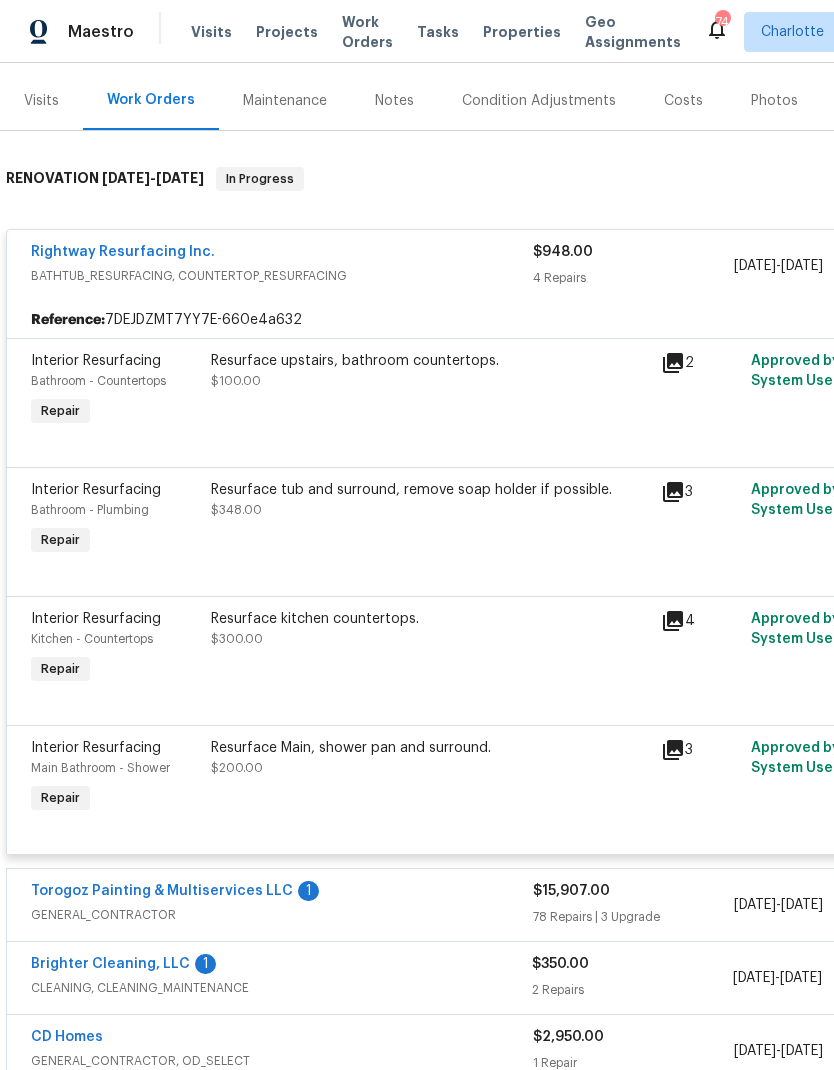 click on "Resurface upstairs, bathroom countertops. $100.00" at bounding box center (430, 391) 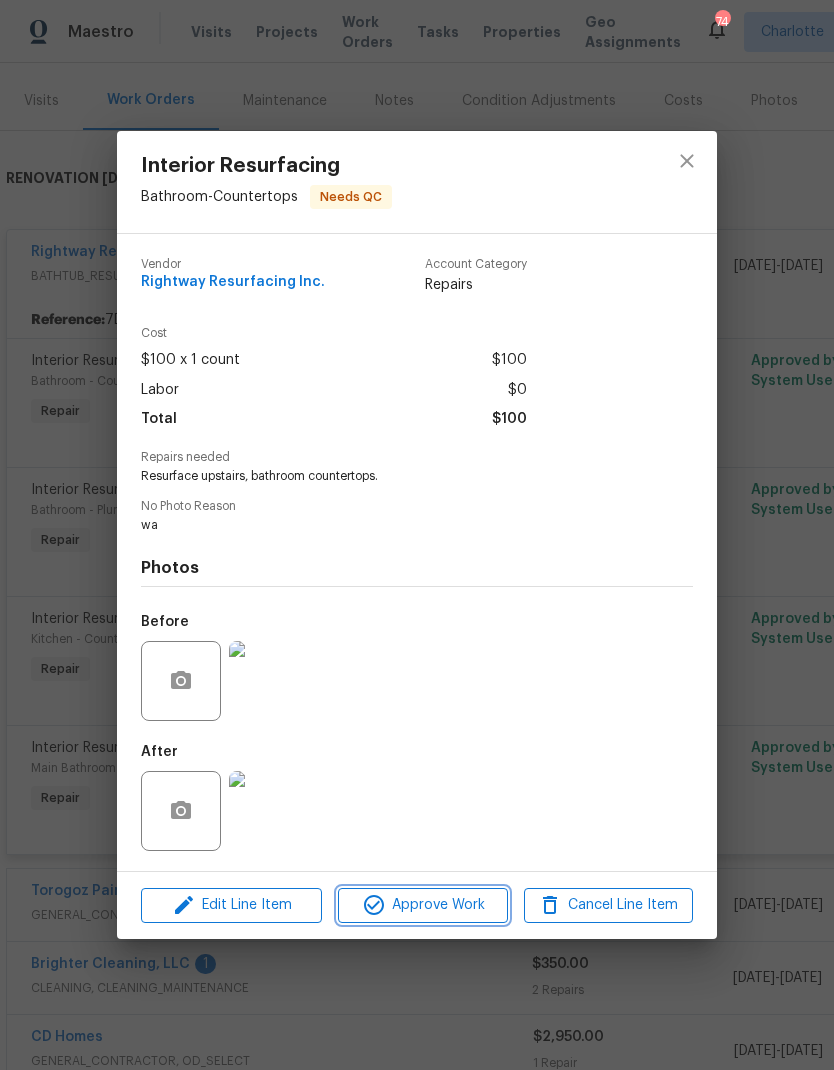 click on "Approve Work" at bounding box center [422, 905] 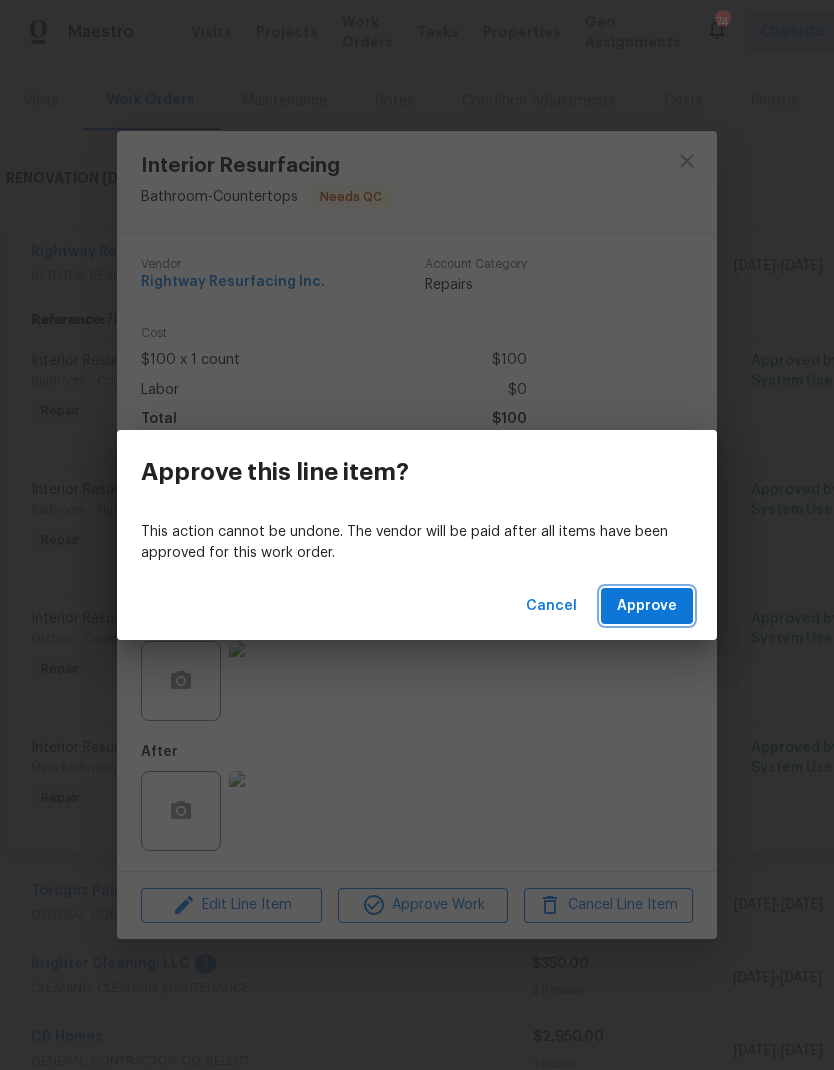click on "Approve" at bounding box center [647, 606] 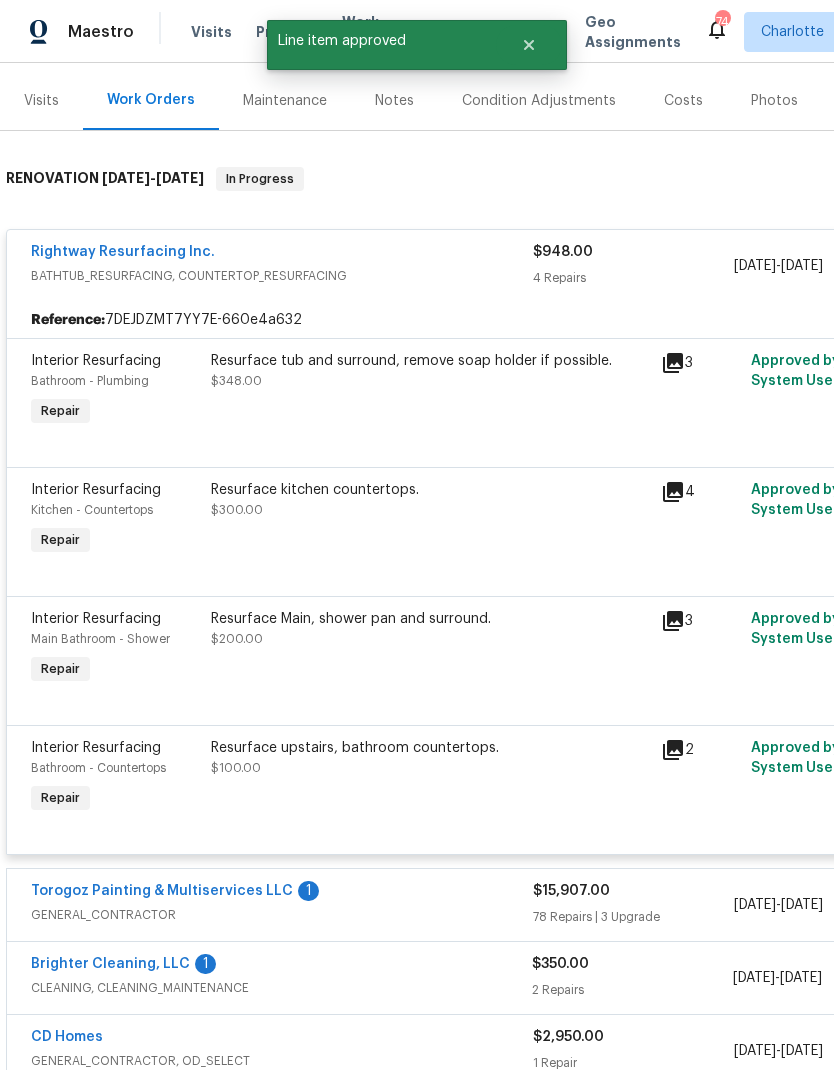click on "Resurface tub and surround, remove soap holder if possible. $348.00" at bounding box center (430, 371) 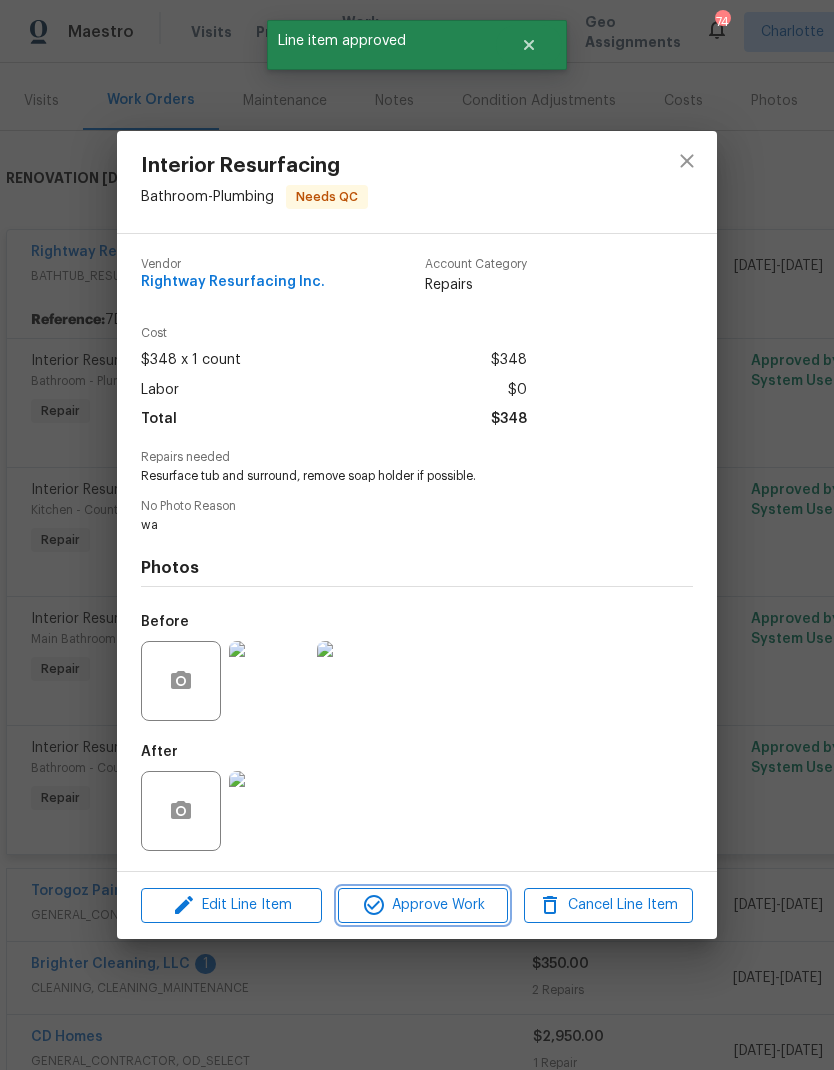 click on "Approve Work" at bounding box center [422, 905] 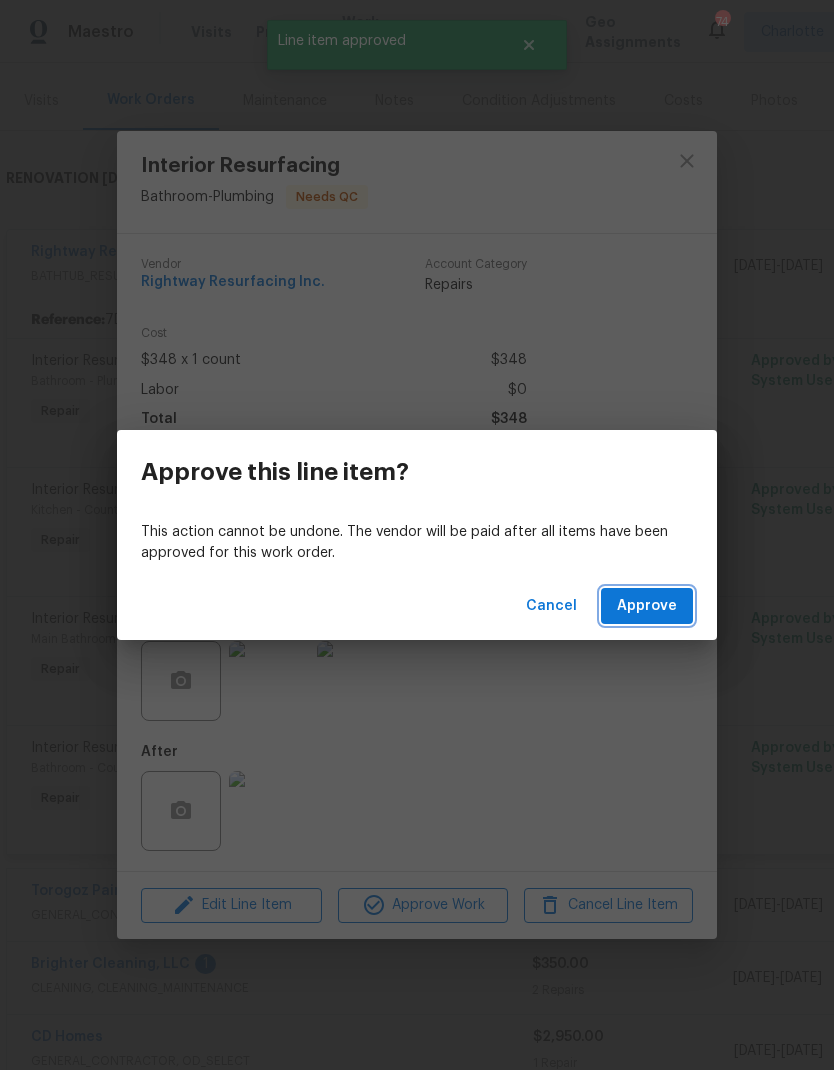 click on "Approve" at bounding box center (647, 606) 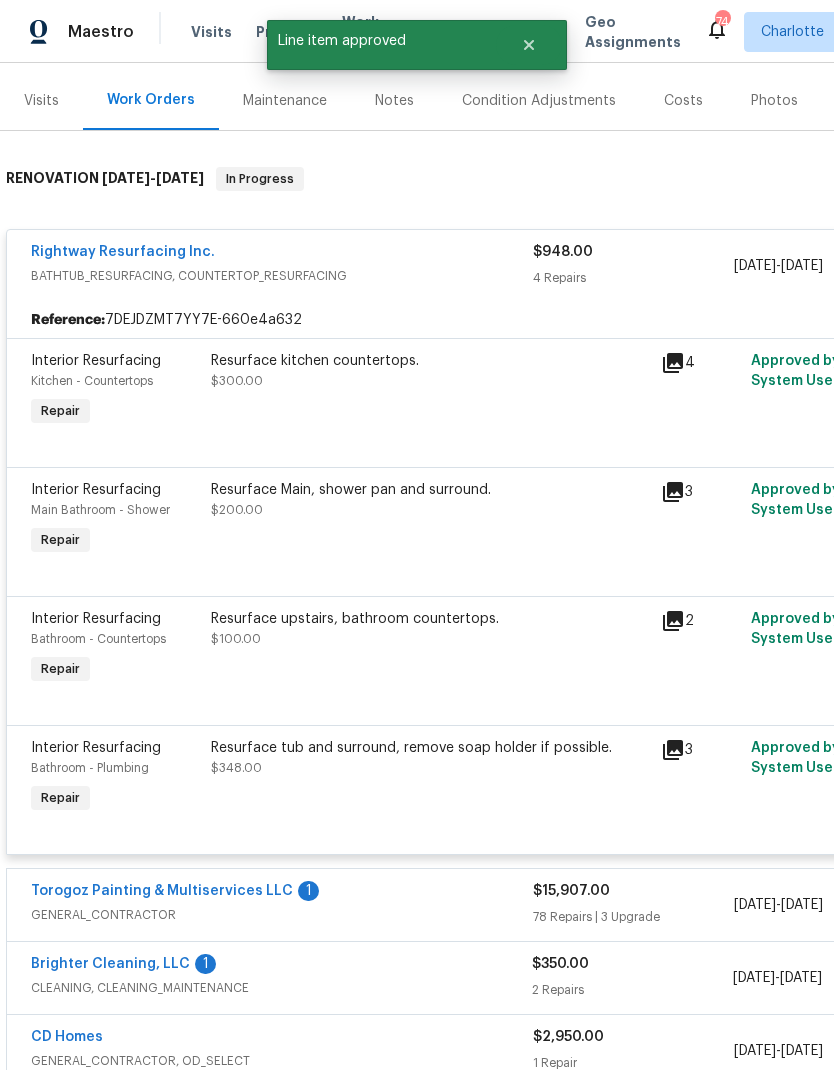 click on "Resurface kitchen countertops. $300.00" at bounding box center [430, 371] 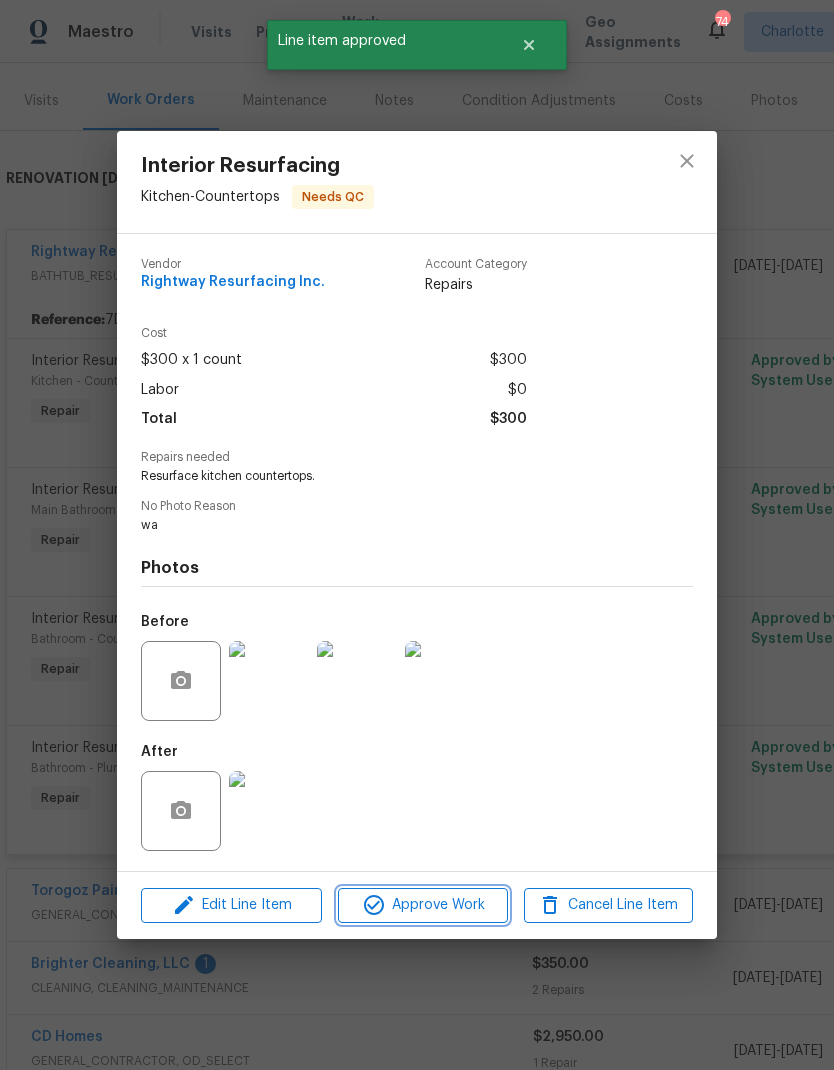 click on "Approve Work" at bounding box center [422, 905] 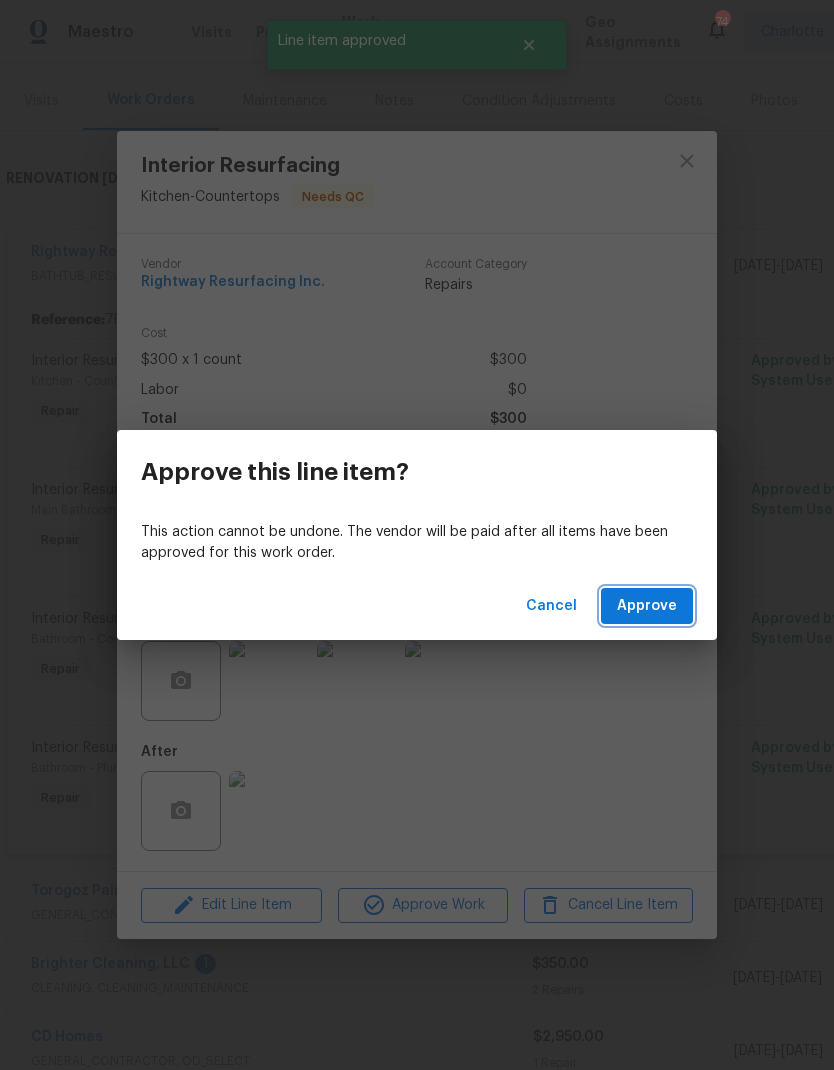 click on "Approve" at bounding box center [647, 606] 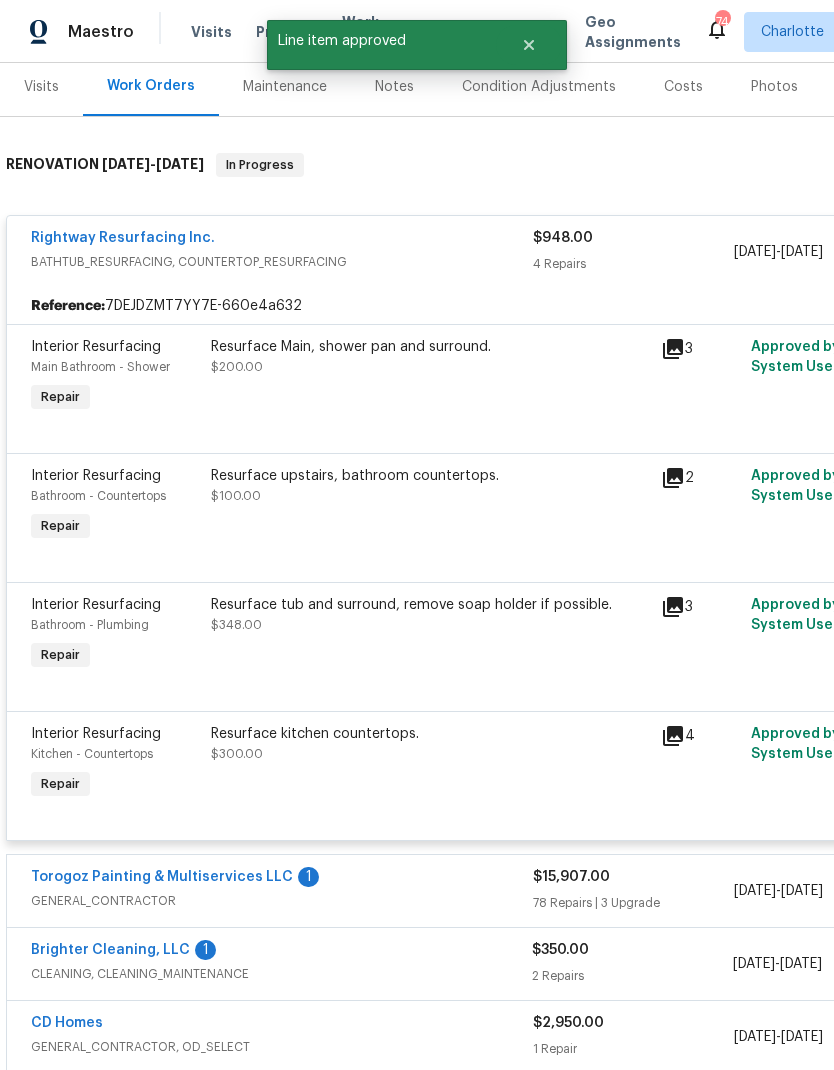 scroll, scrollTop: 246, scrollLeft: 0, axis: vertical 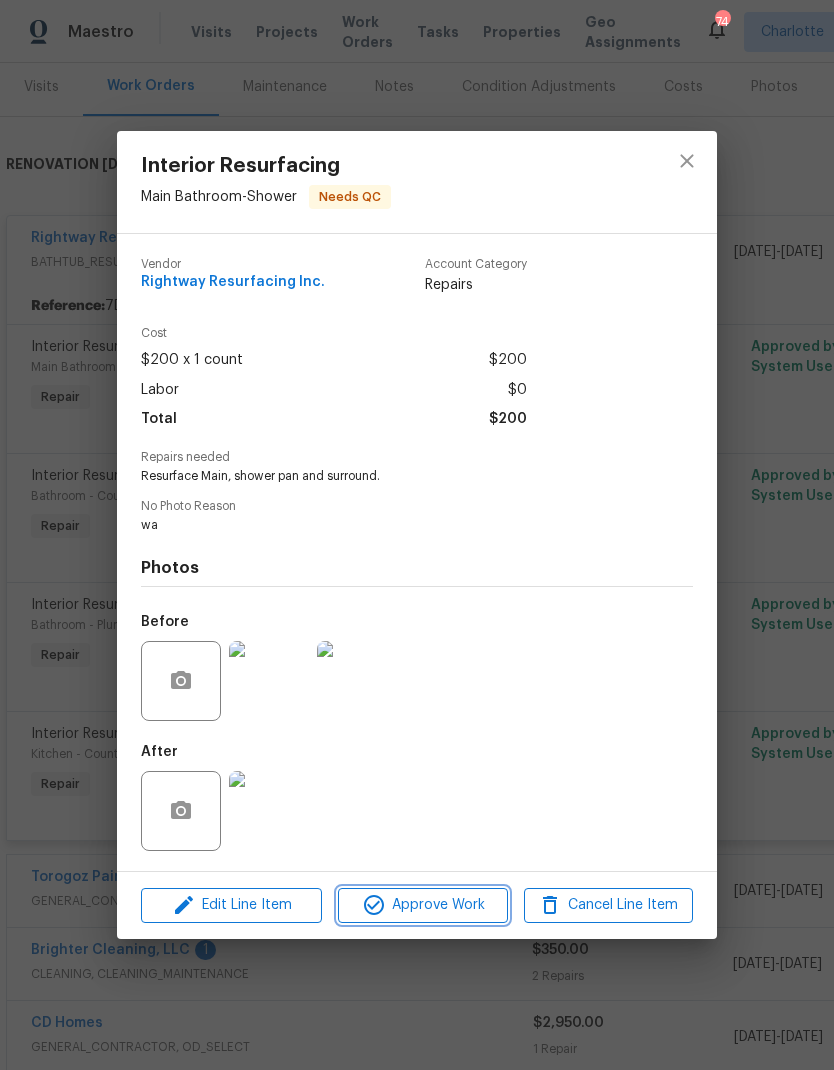 click on "Approve Work" at bounding box center [422, 905] 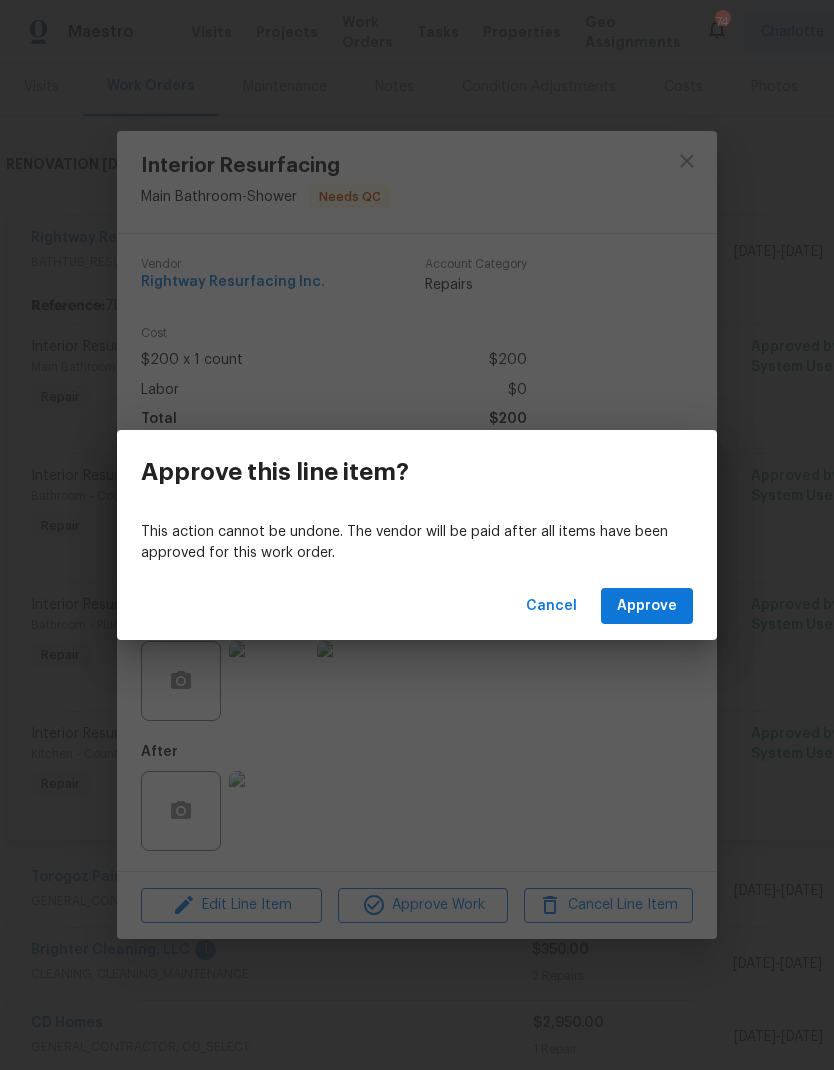 click on "Cancel Approve" at bounding box center [417, 606] 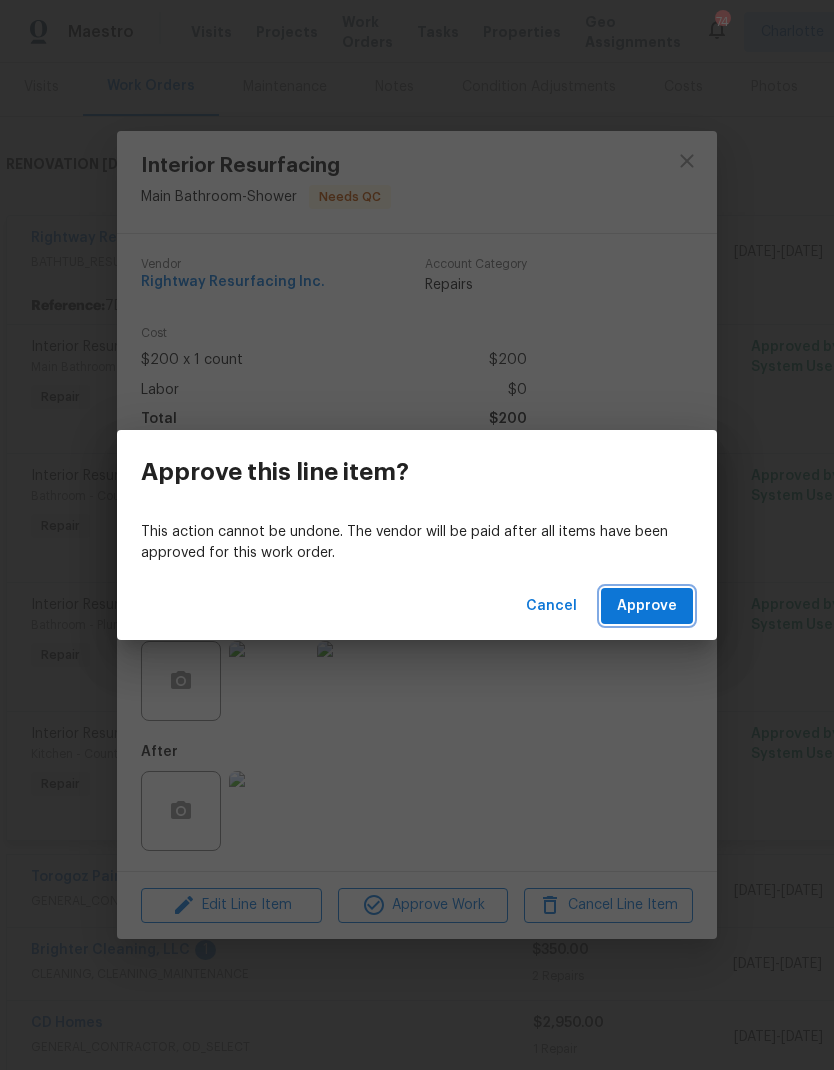 click on "Approve" at bounding box center [647, 606] 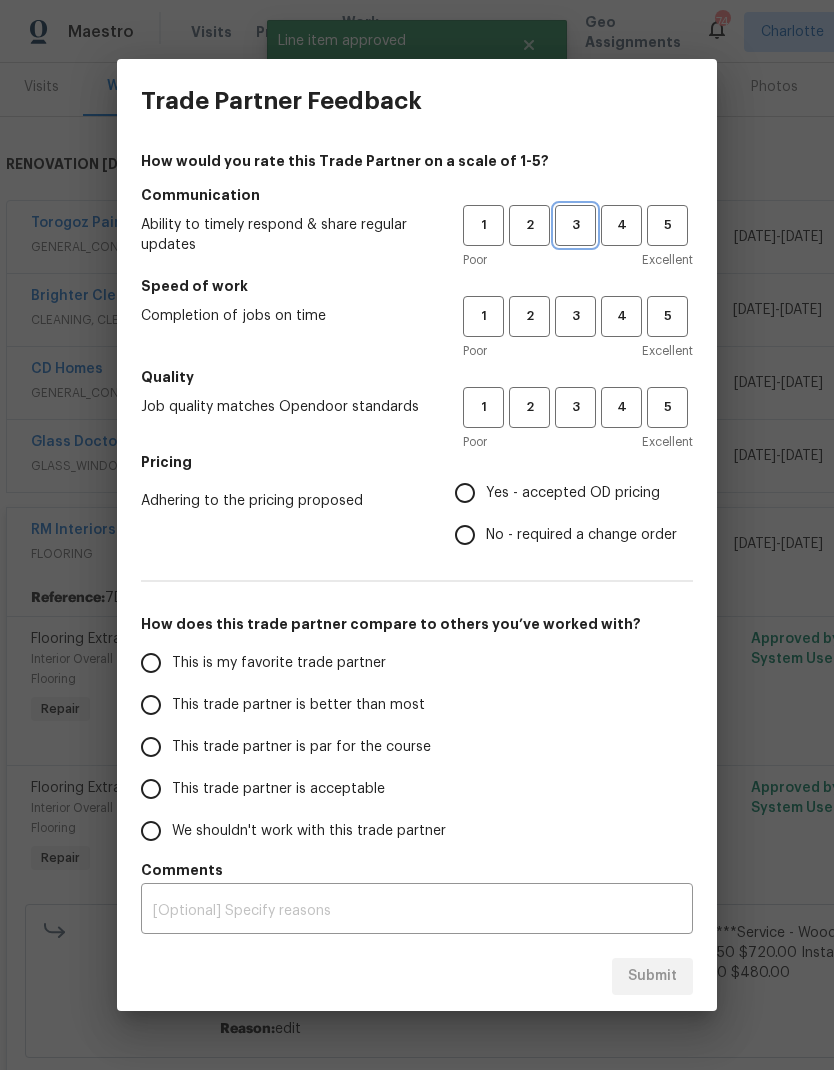click on "3" at bounding box center (575, 225) 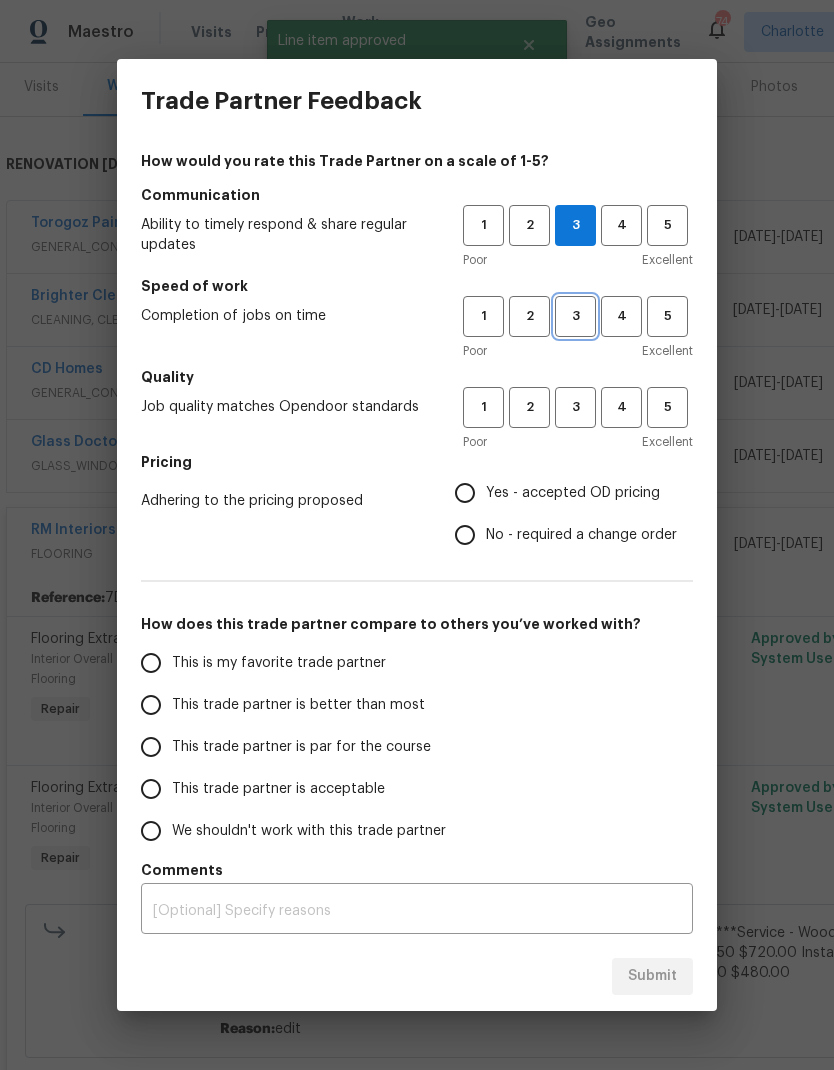 click on "3" at bounding box center [575, 316] 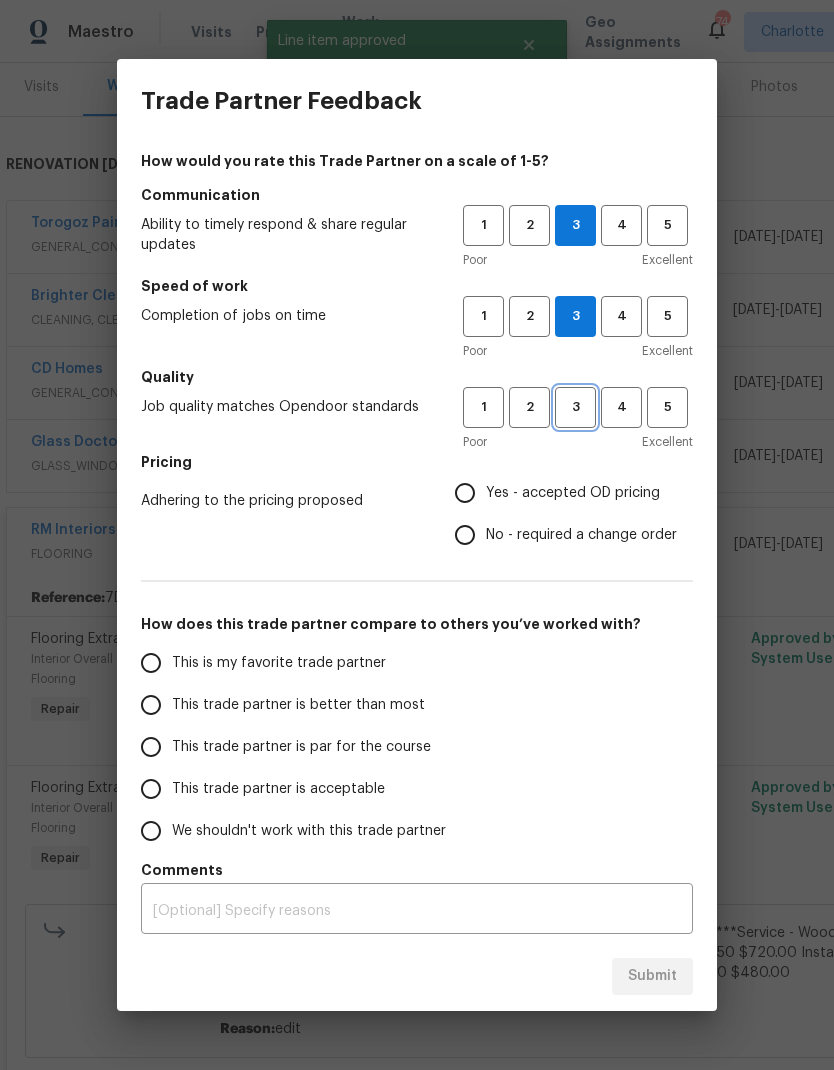 click on "3" at bounding box center [575, 407] 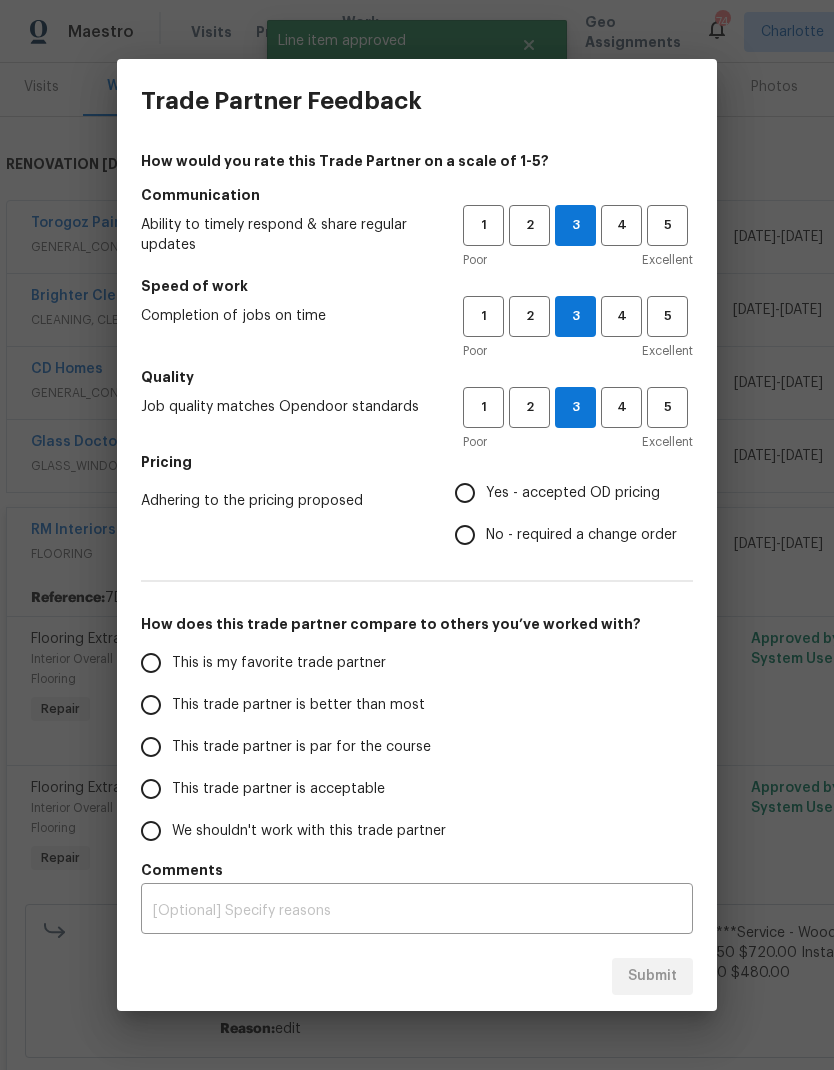 click on "Yes - accepted OD pricing" at bounding box center (465, 493) 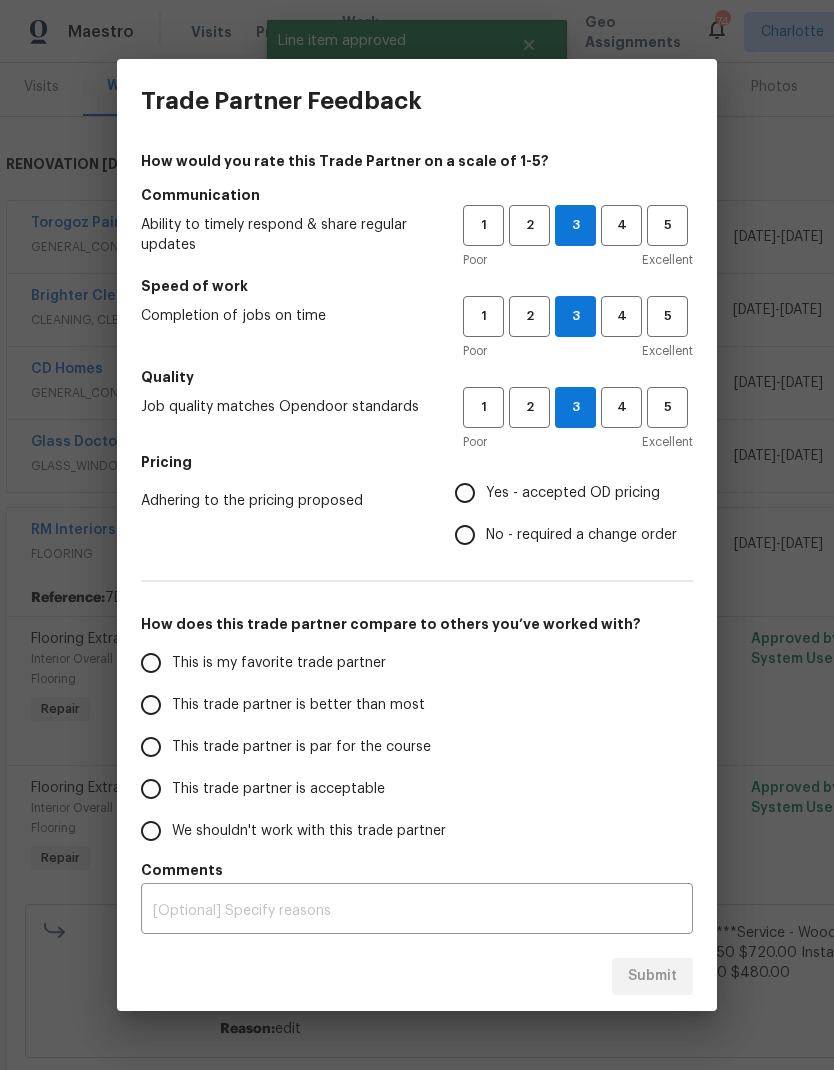 radio on "true" 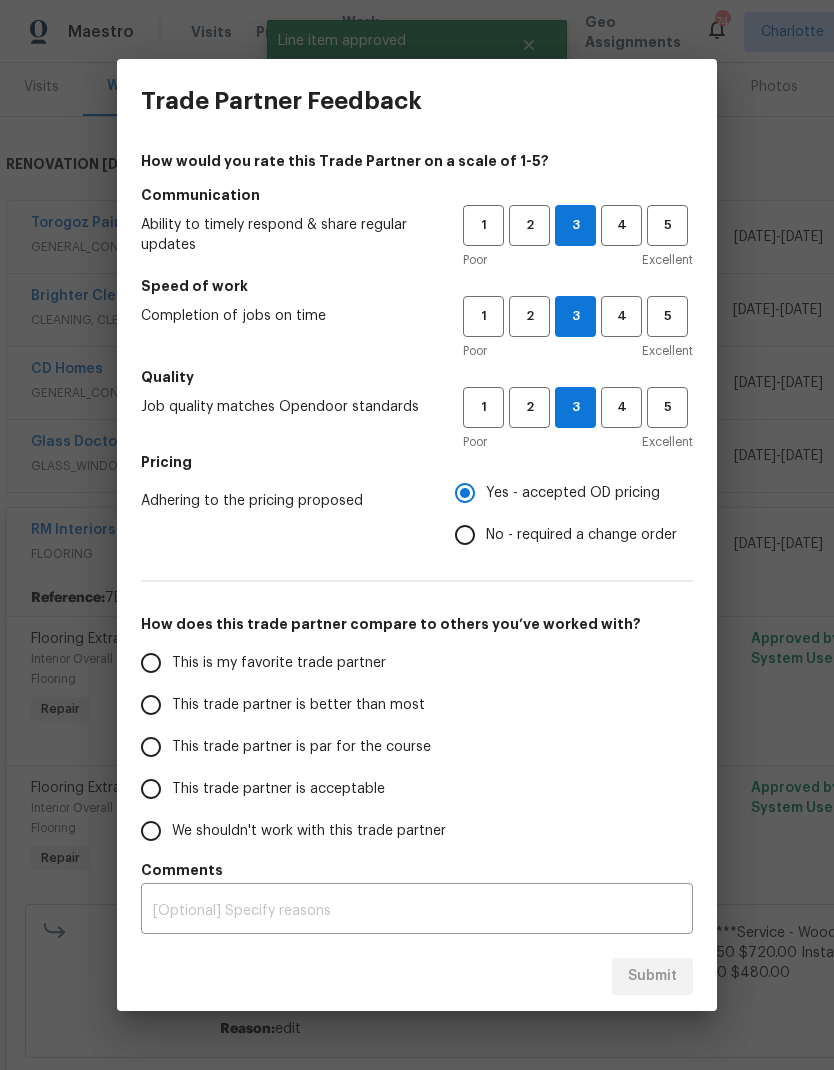 click on "This trade partner is better than most" at bounding box center (151, 705) 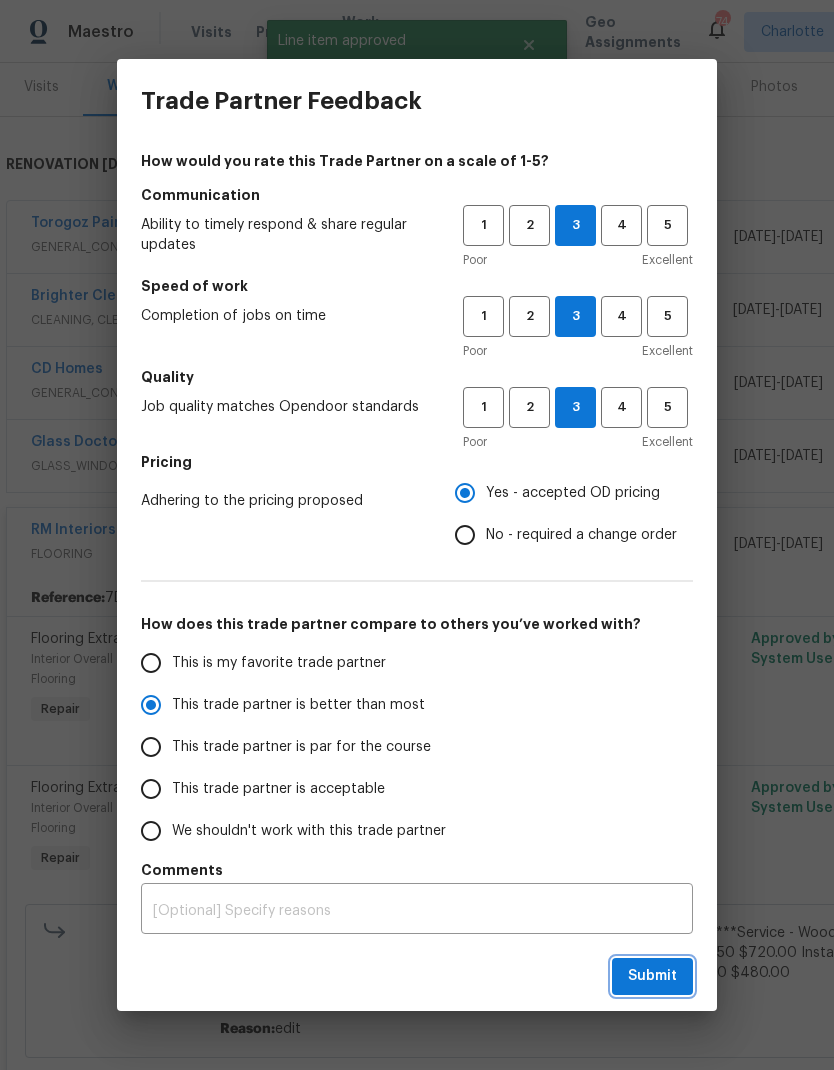 click on "Submit" at bounding box center (652, 976) 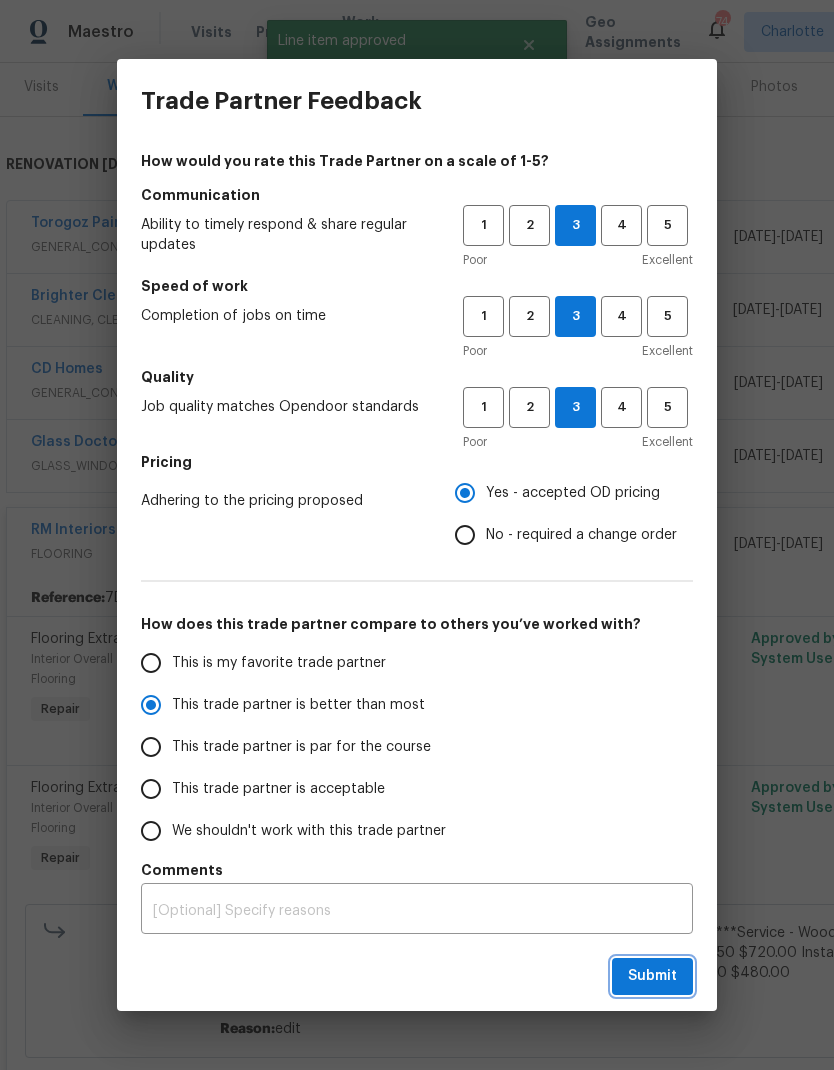 radio on "true" 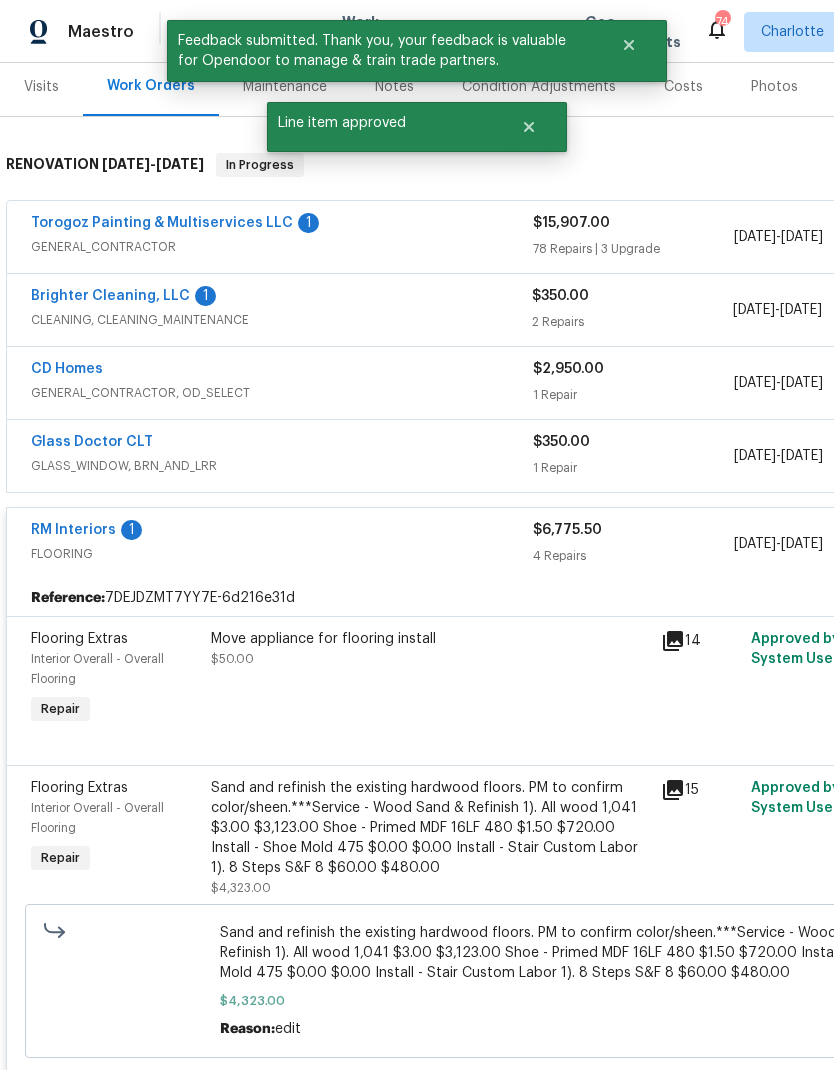 click on "4 Repairs" at bounding box center [633, 556] 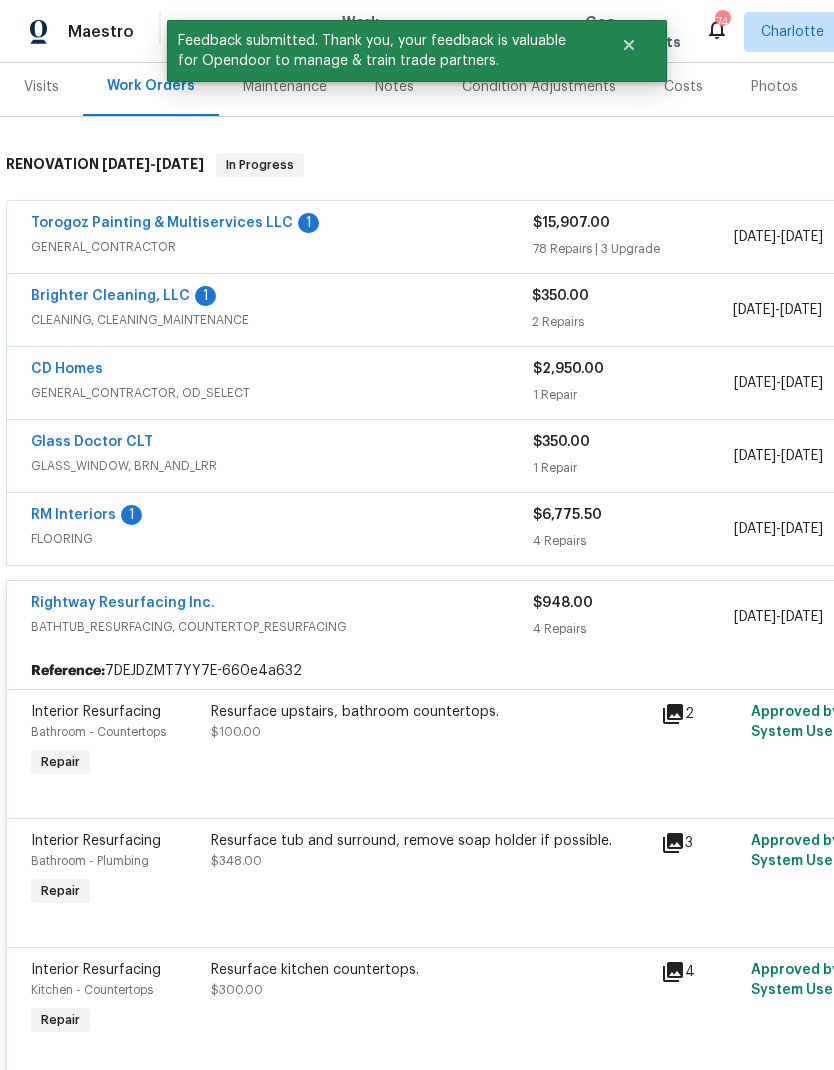 click on "$948.00" at bounding box center (633, 603) 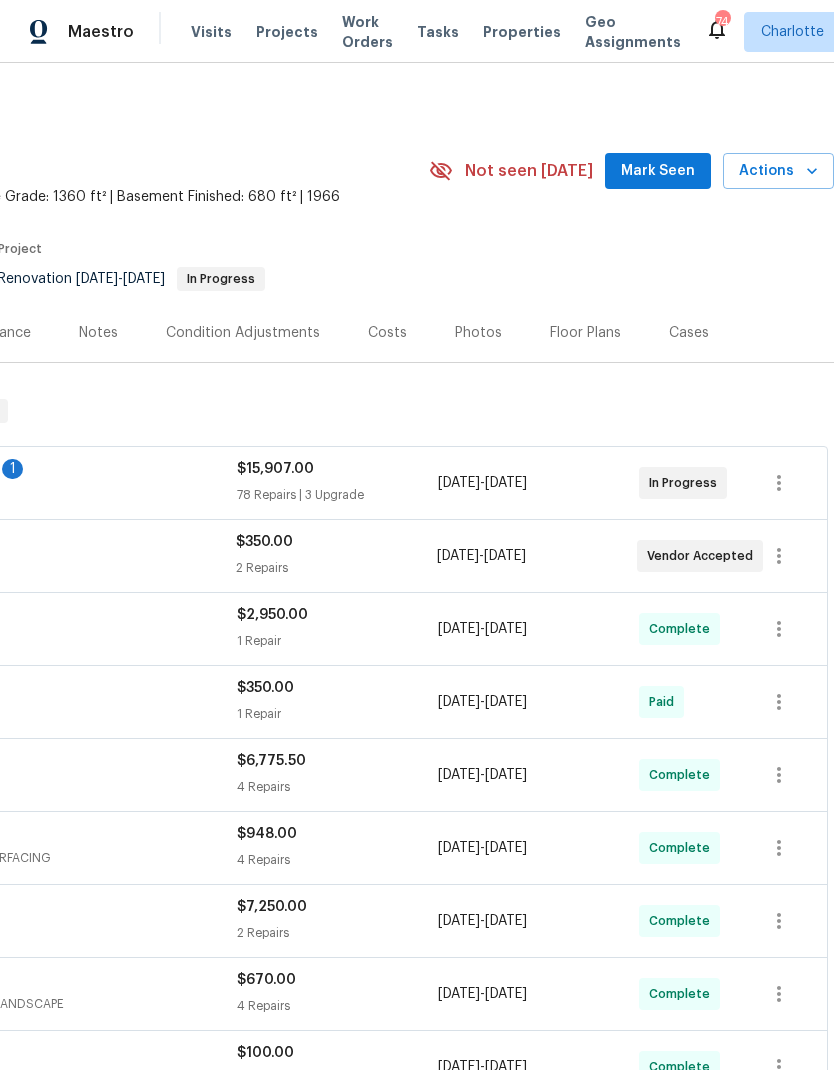 scroll, scrollTop: 0, scrollLeft: 296, axis: horizontal 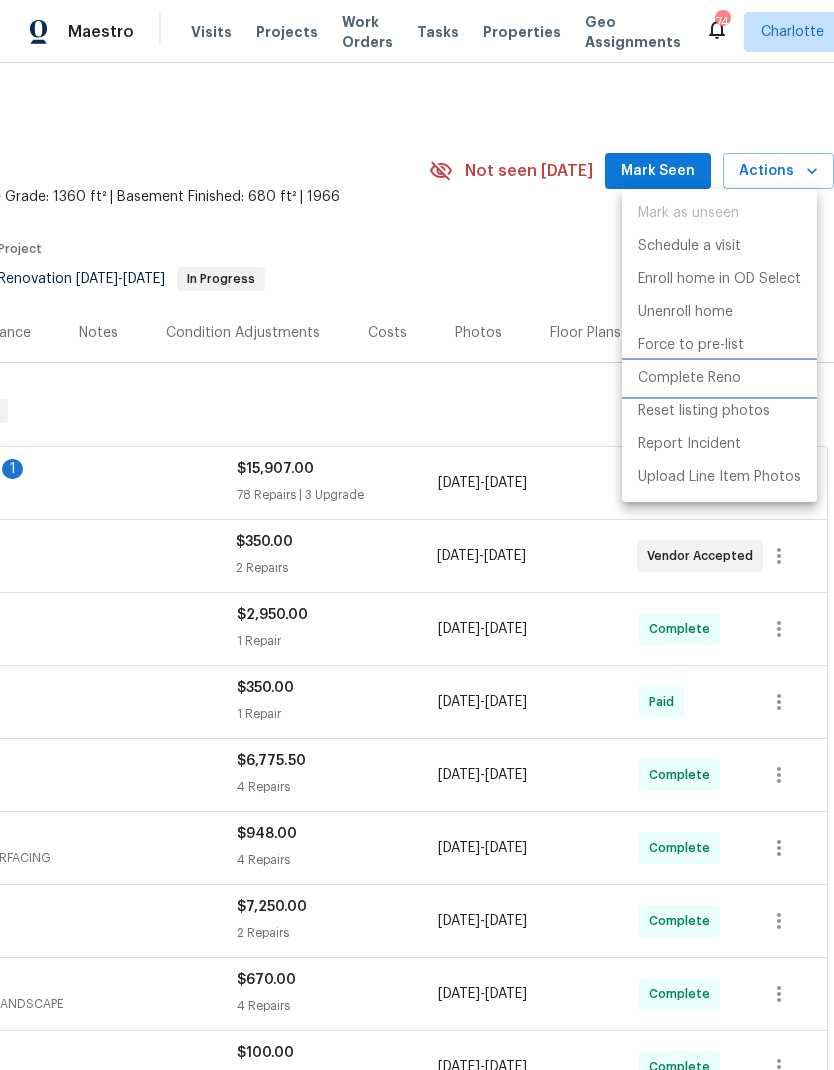 click on "Complete Reno" at bounding box center (689, 378) 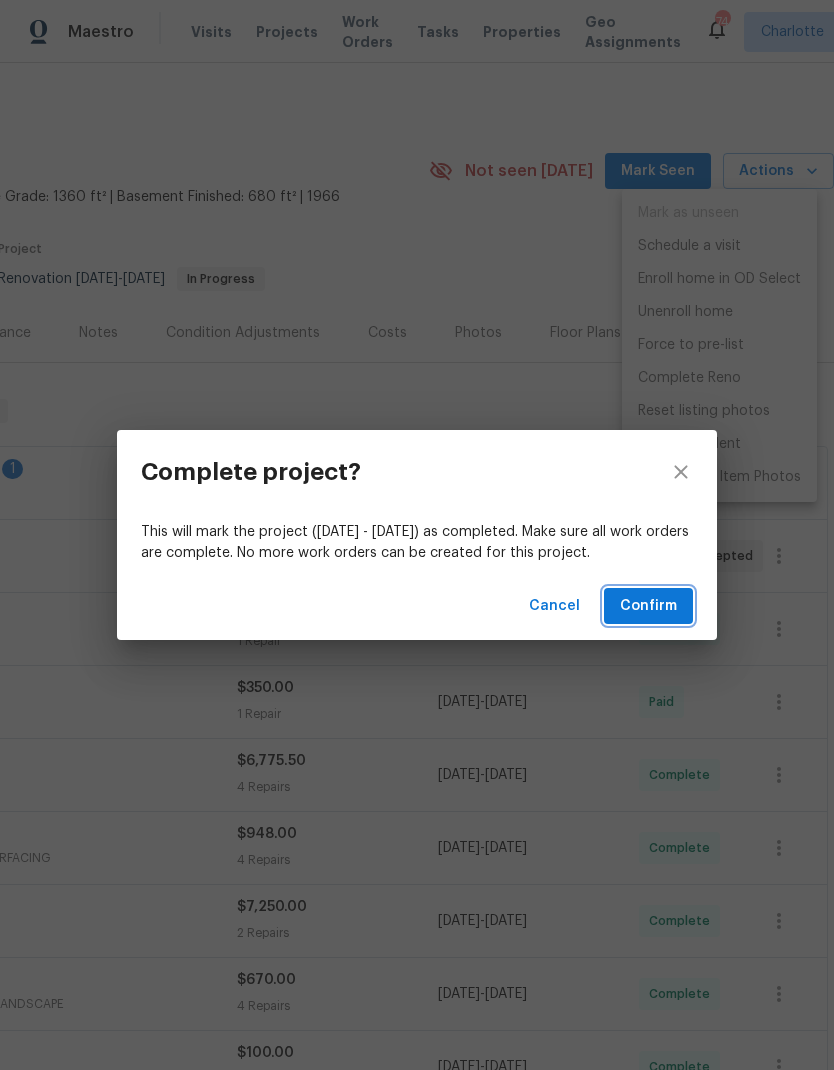 click on "Confirm" at bounding box center (648, 606) 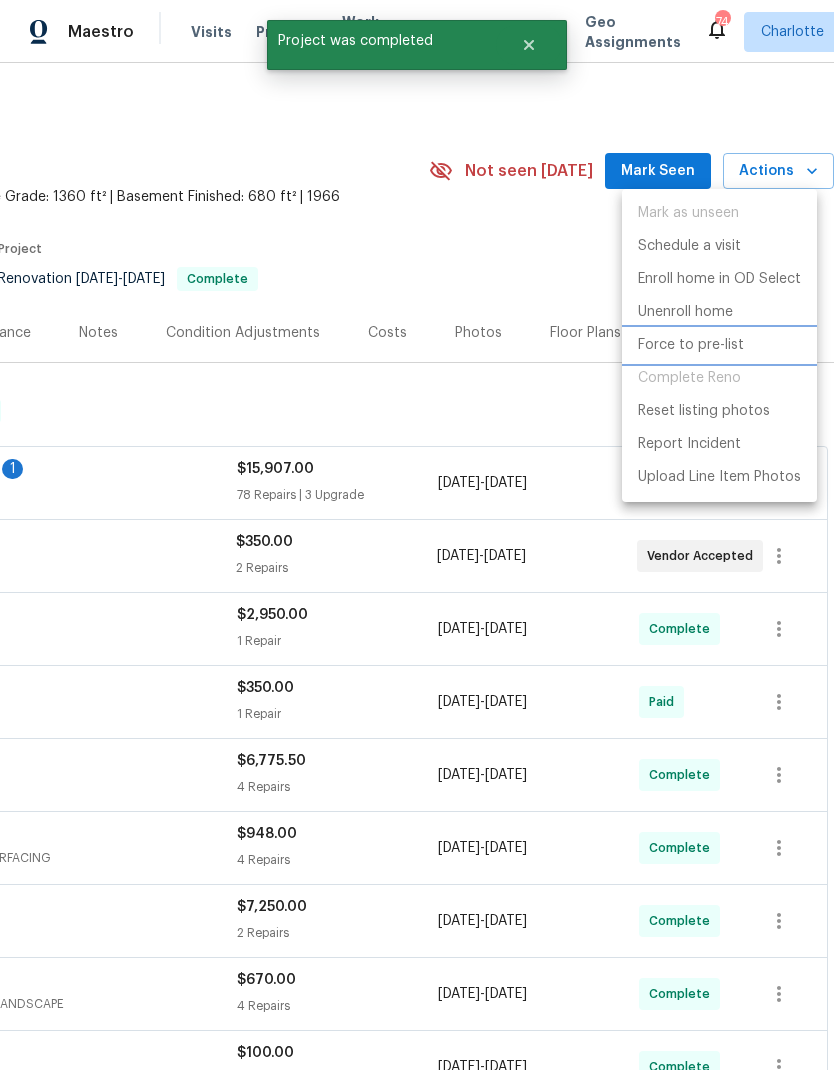 click on "Force to pre-list" at bounding box center [719, 345] 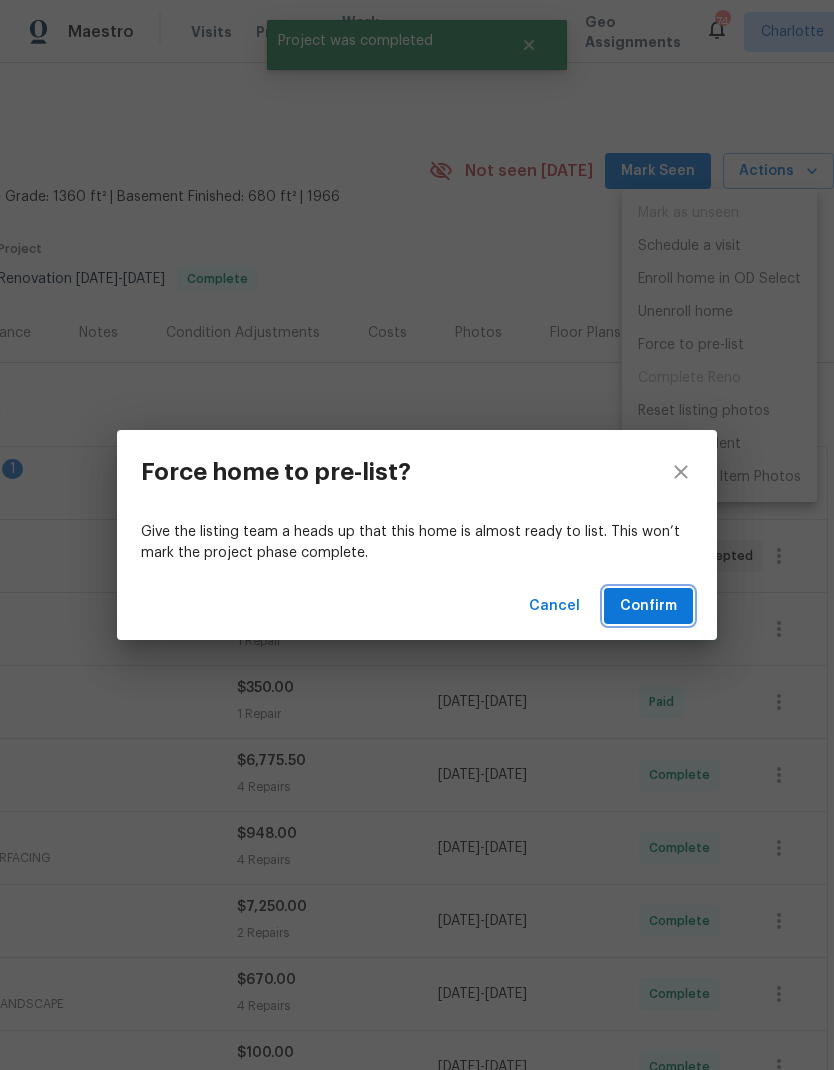 click on "Confirm" at bounding box center (648, 606) 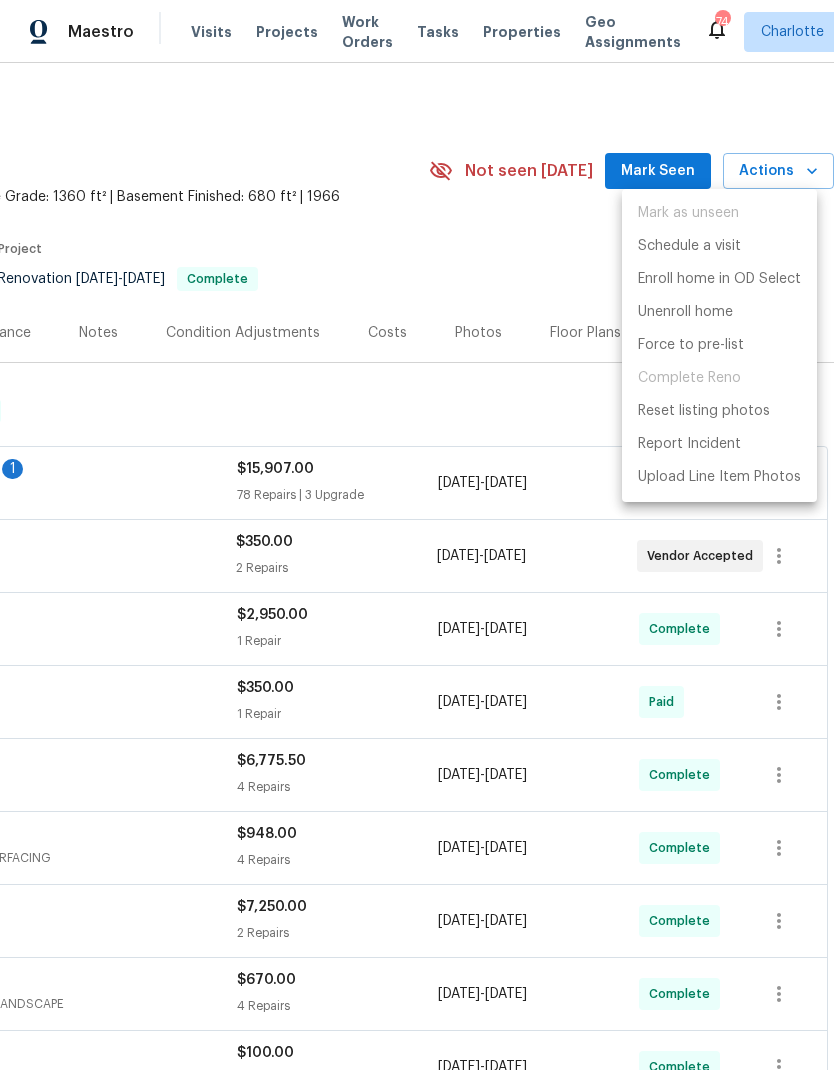 click at bounding box center [417, 535] 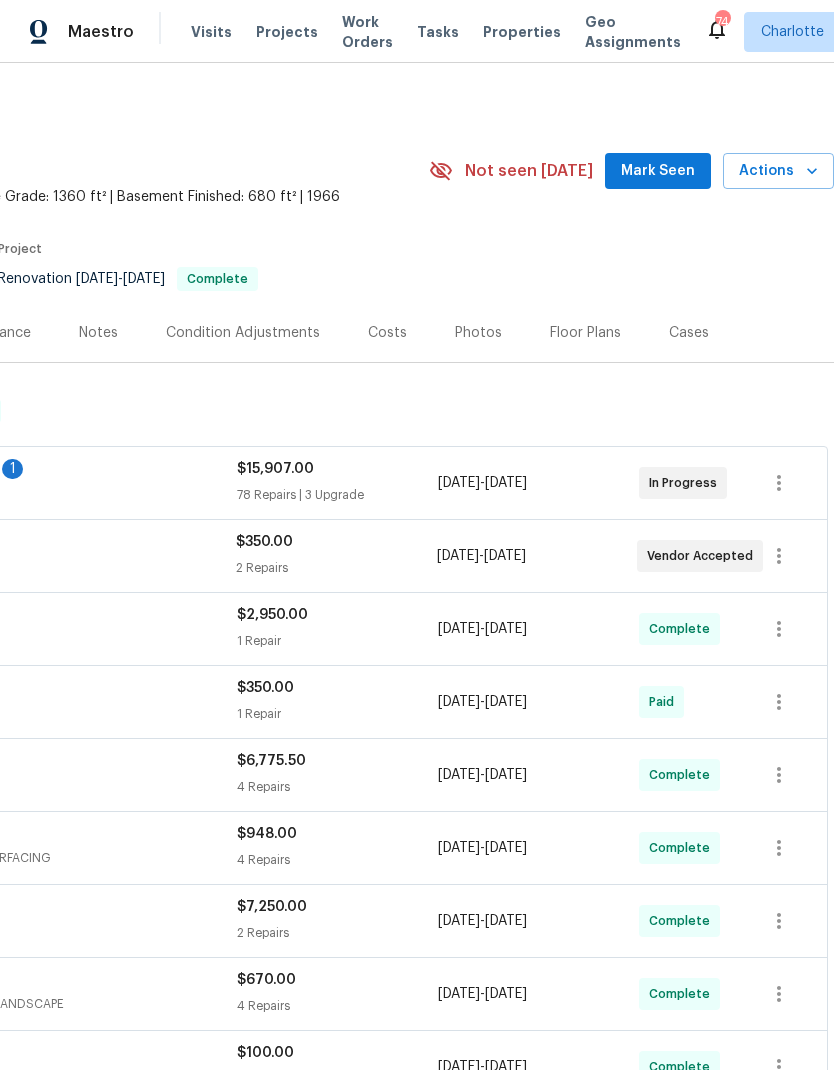 click on "Floor Plans" at bounding box center (585, 333) 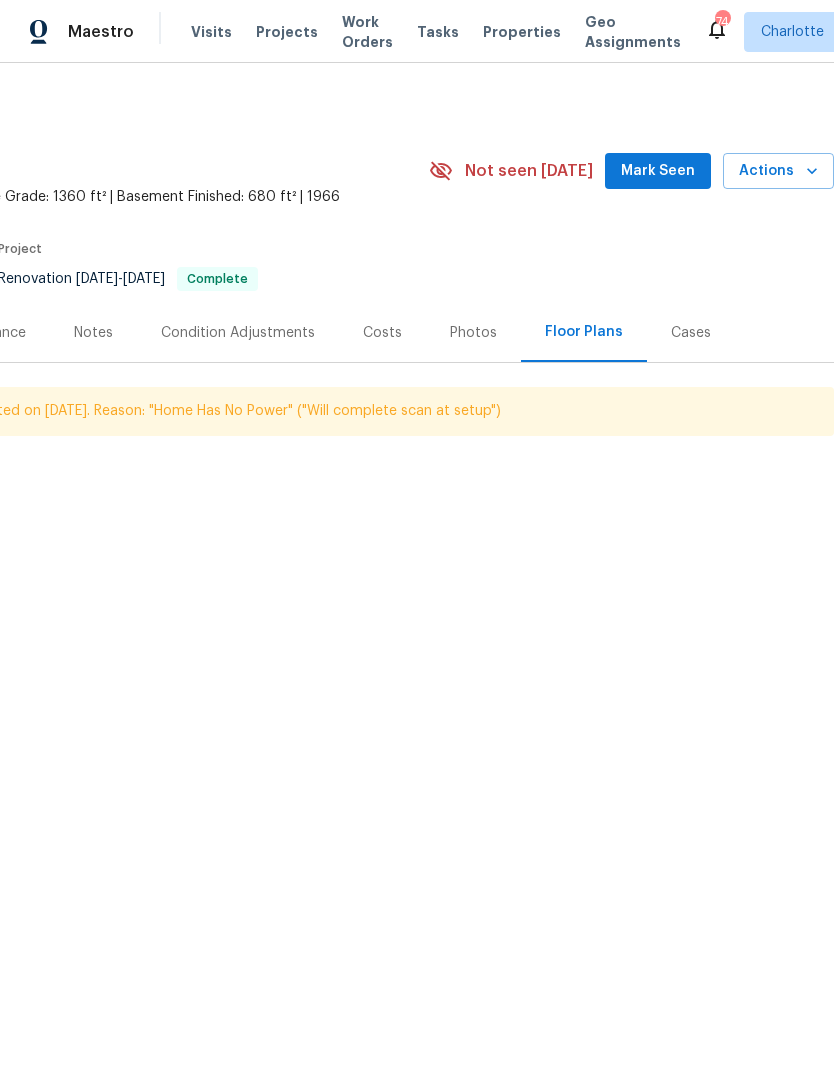 scroll, scrollTop: 0, scrollLeft: 296, axis: horizontal 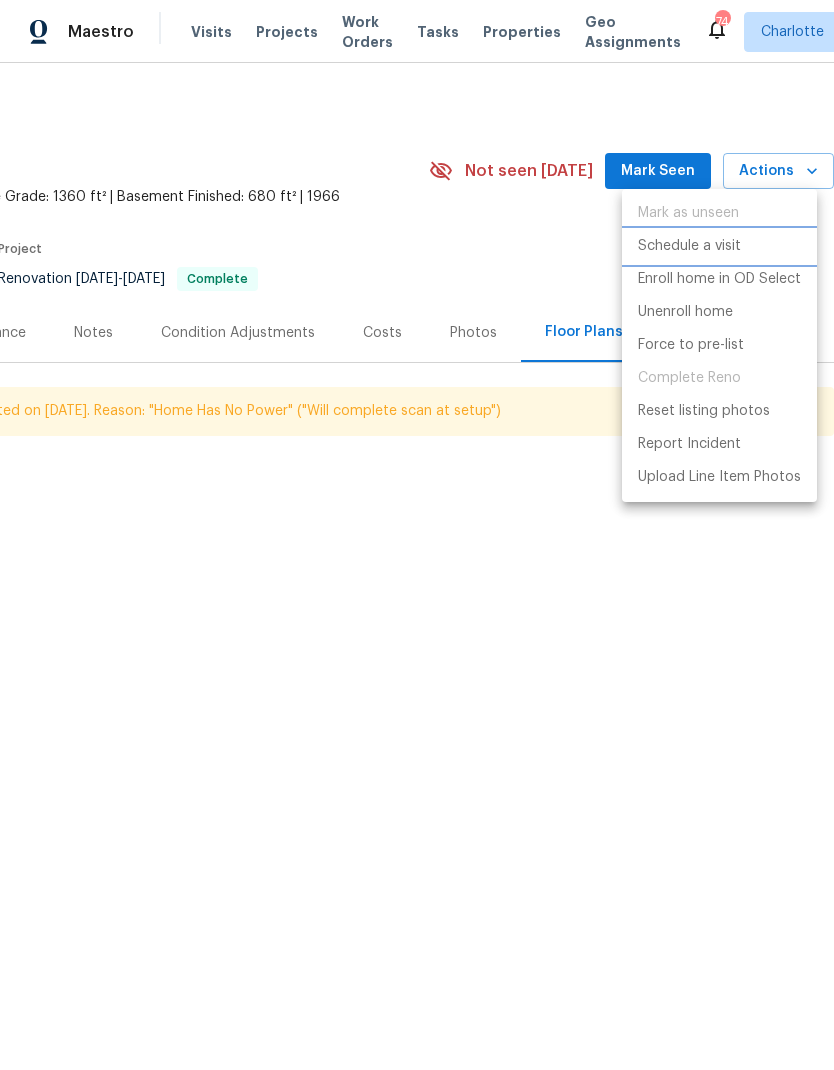 click on "Schedule a visit" at bounding box center [689, 246] 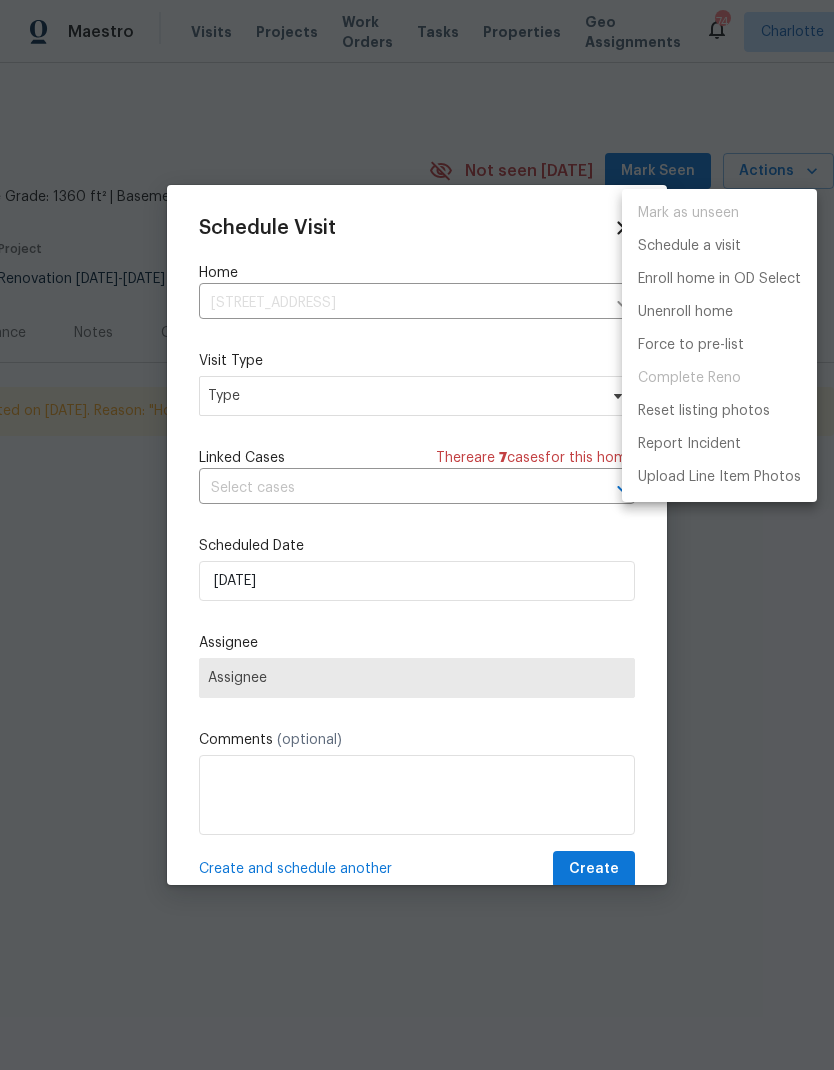 click at bounding box center (417, 535) 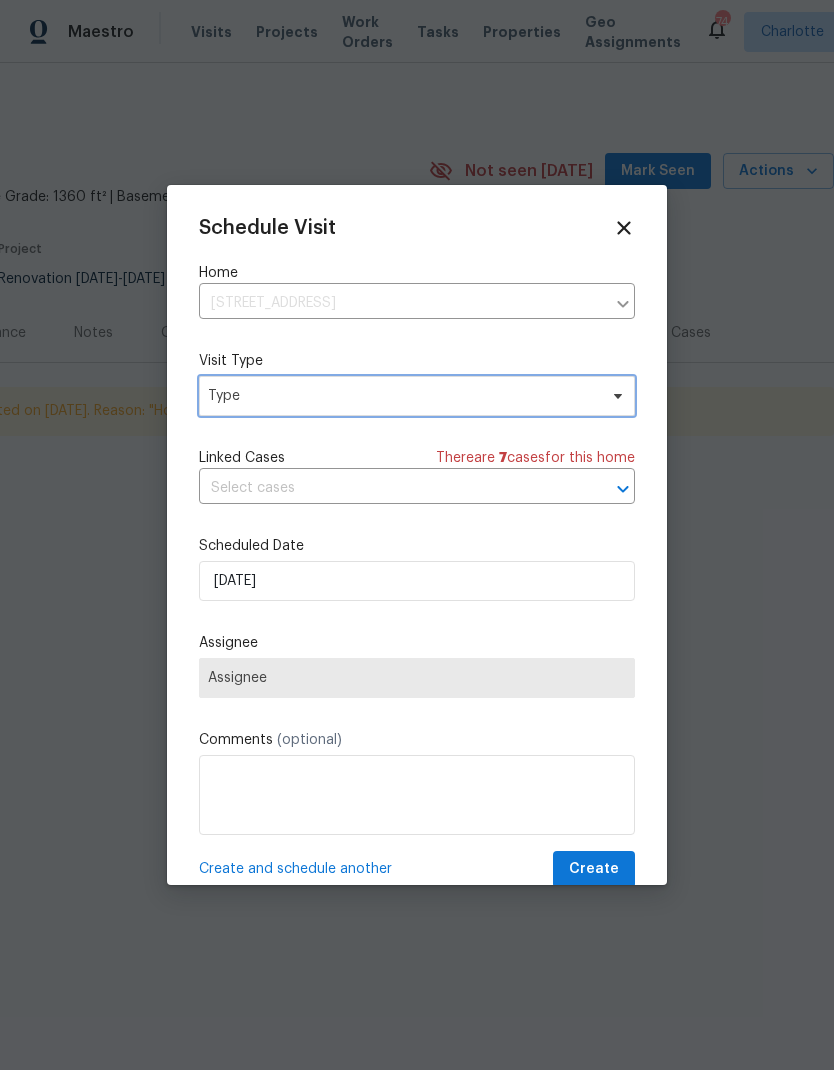 click on "Type" at bounding box center [402, 396] 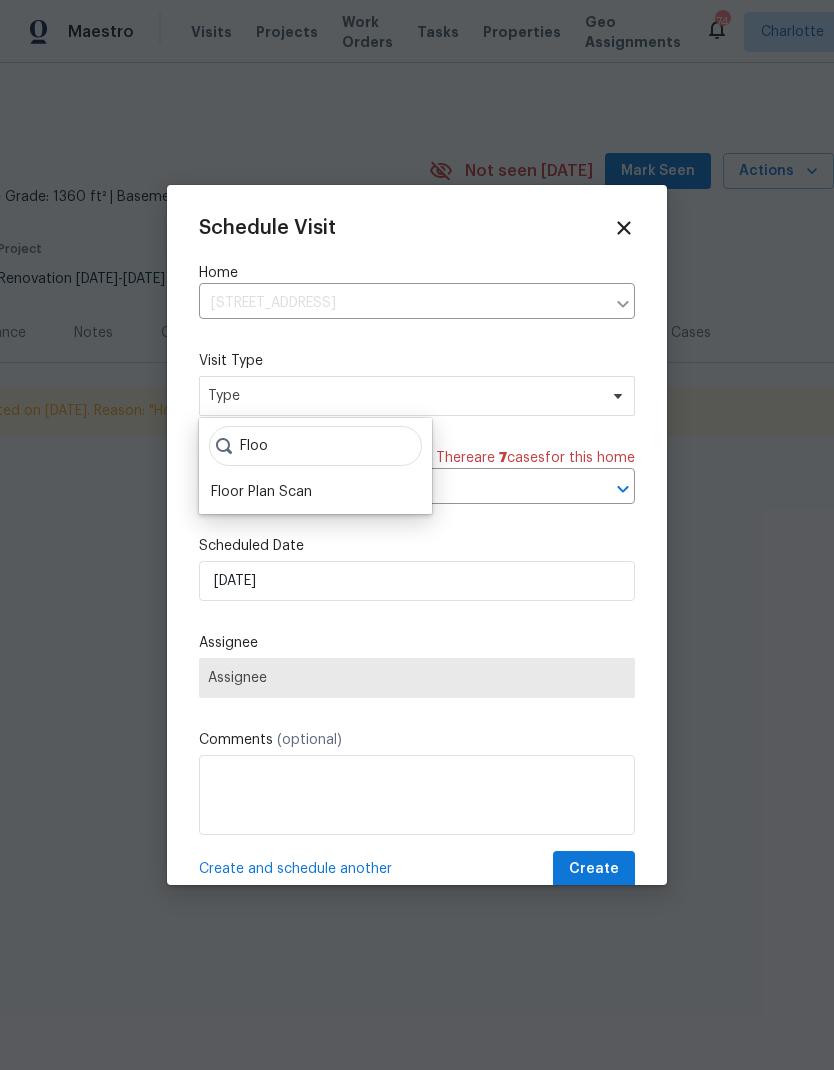 type on "Floo" 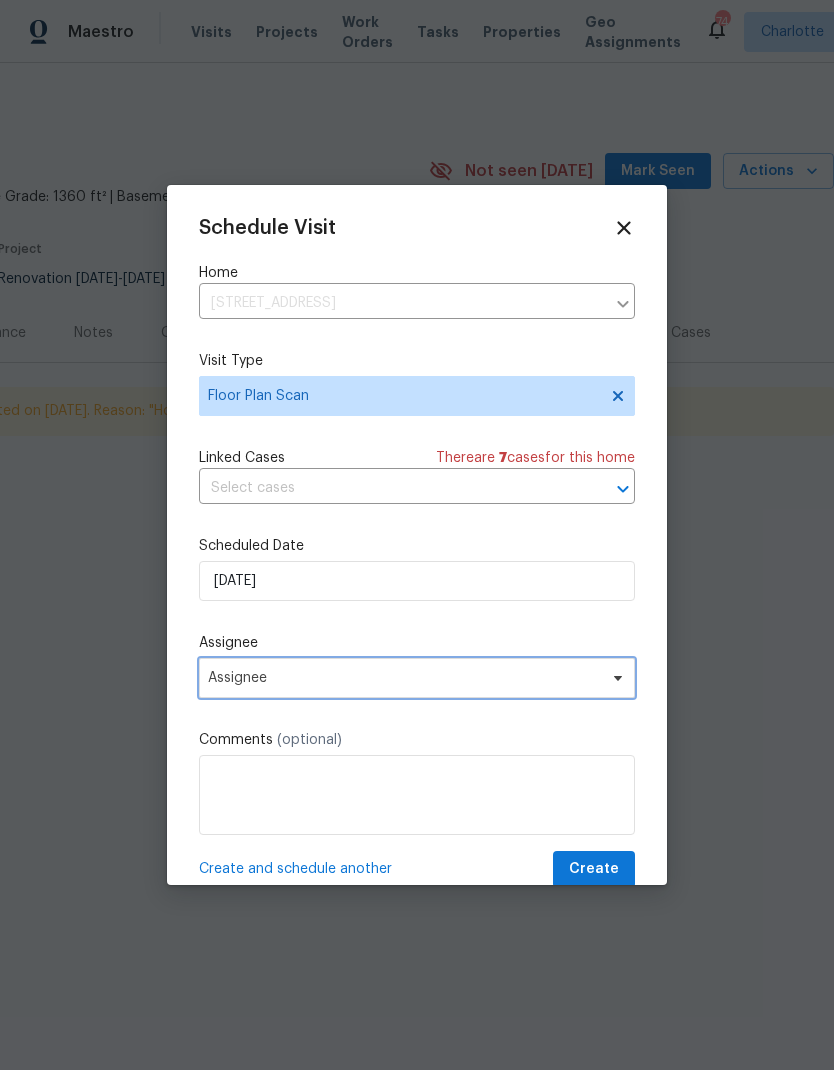 click on "Assignee" at bounding box center [404, 678] 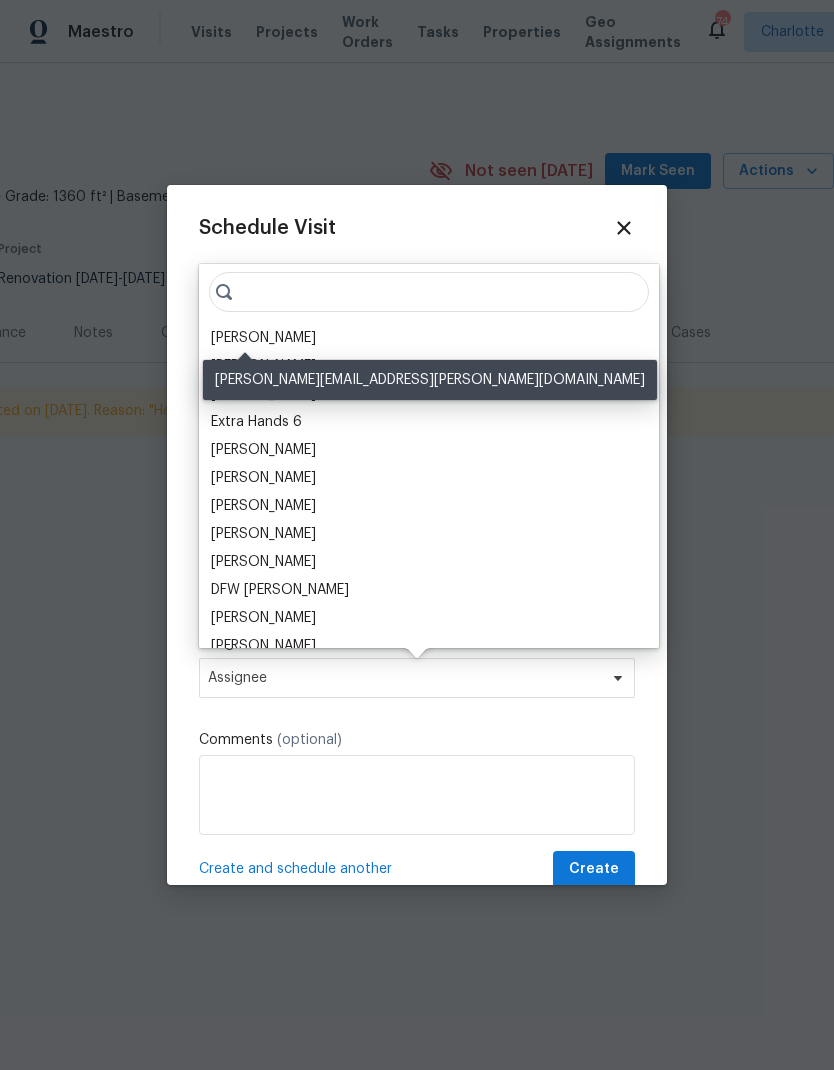click on "[PERSON_NAME]" at bounding box center (263, 338) 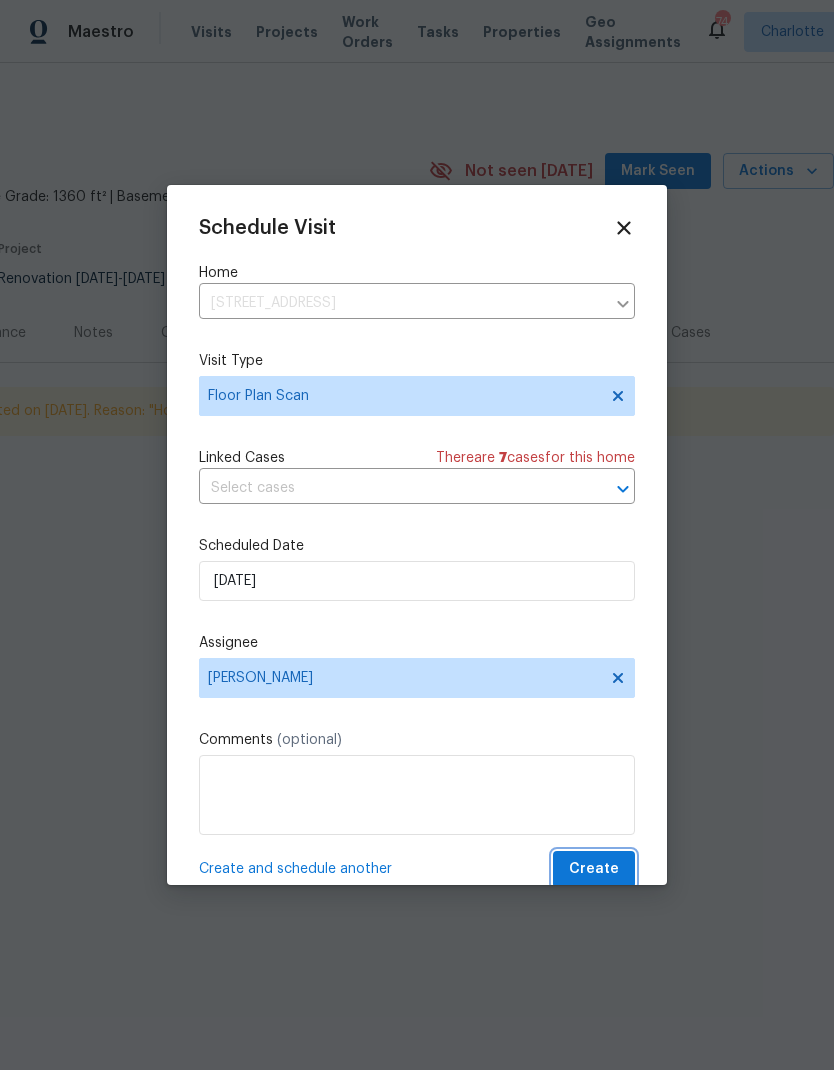 click on "Create" at bounding box center (594, 869) 